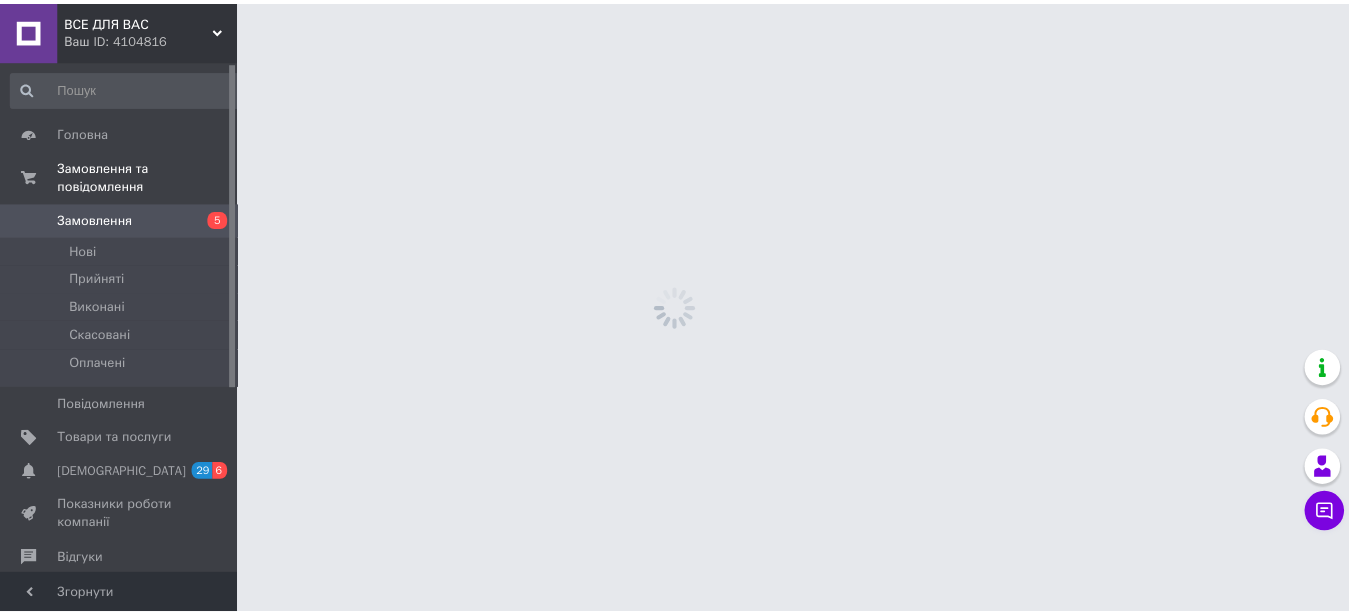 scroll, scrollTop: 0, scrollLeft: 0, axis: both 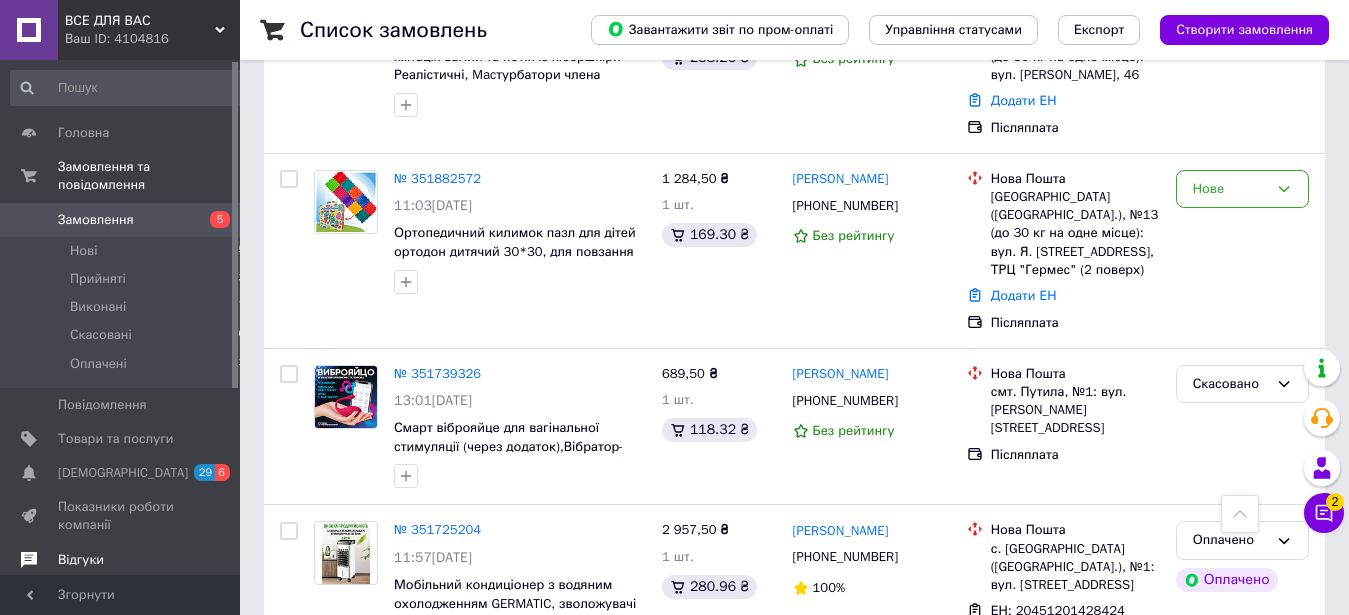 click on "Відгуки" at bounding box center [81, 560] 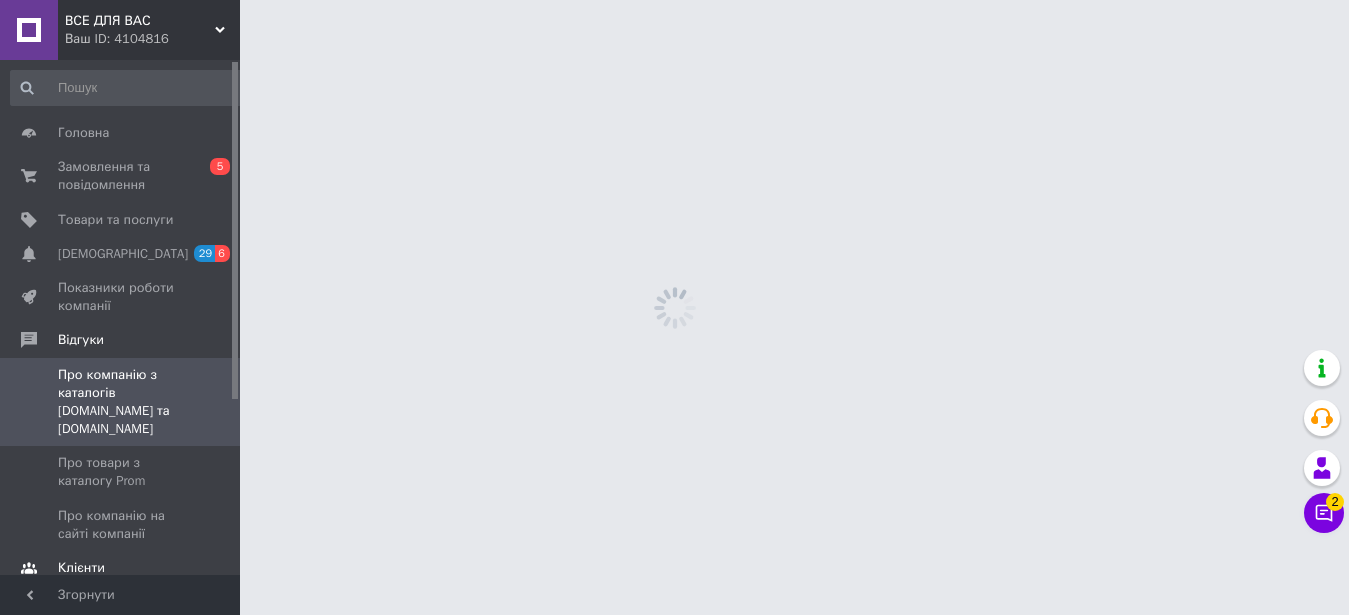 scroll, scrollTop: 0, scrollLeft: 0, axis: both 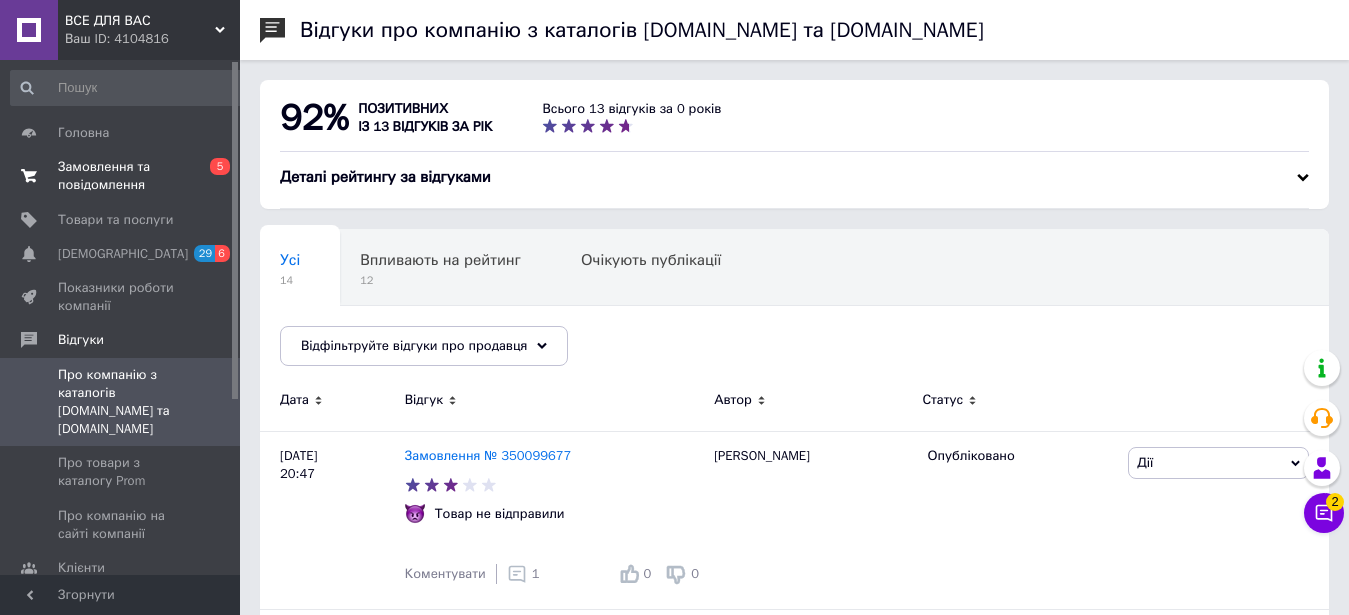 click on "Замовлення та повідомлення" at bounding box center [121, 176] 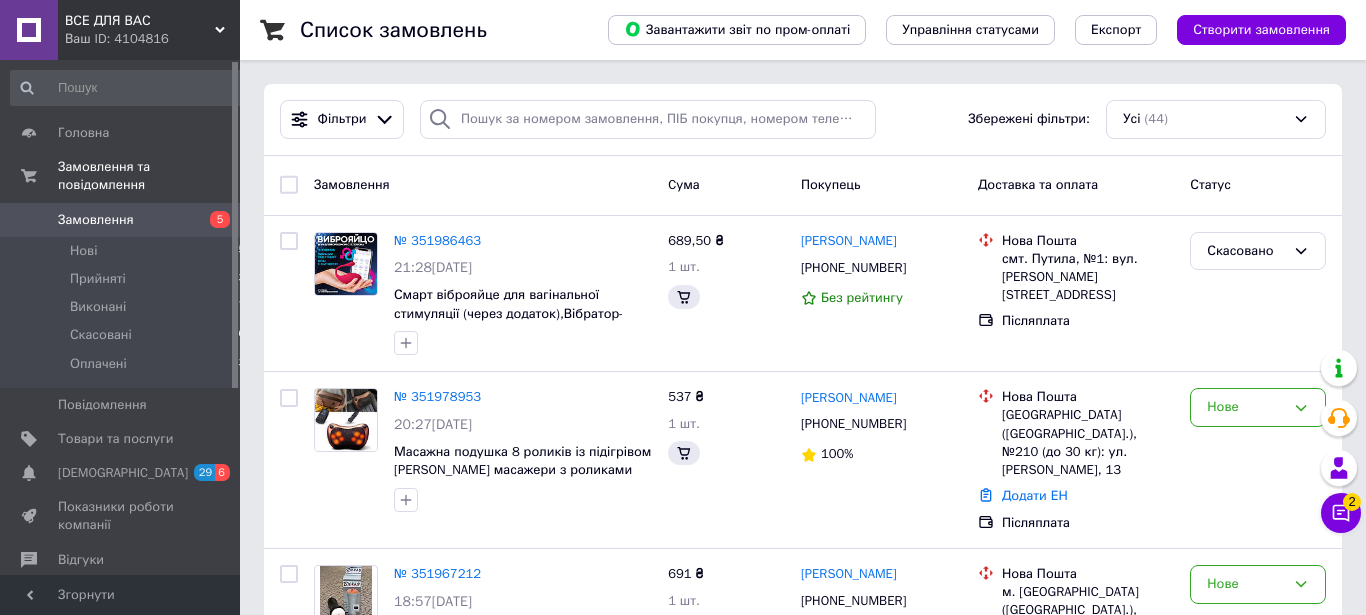 click on "2" at bounding box center (1352, 502) 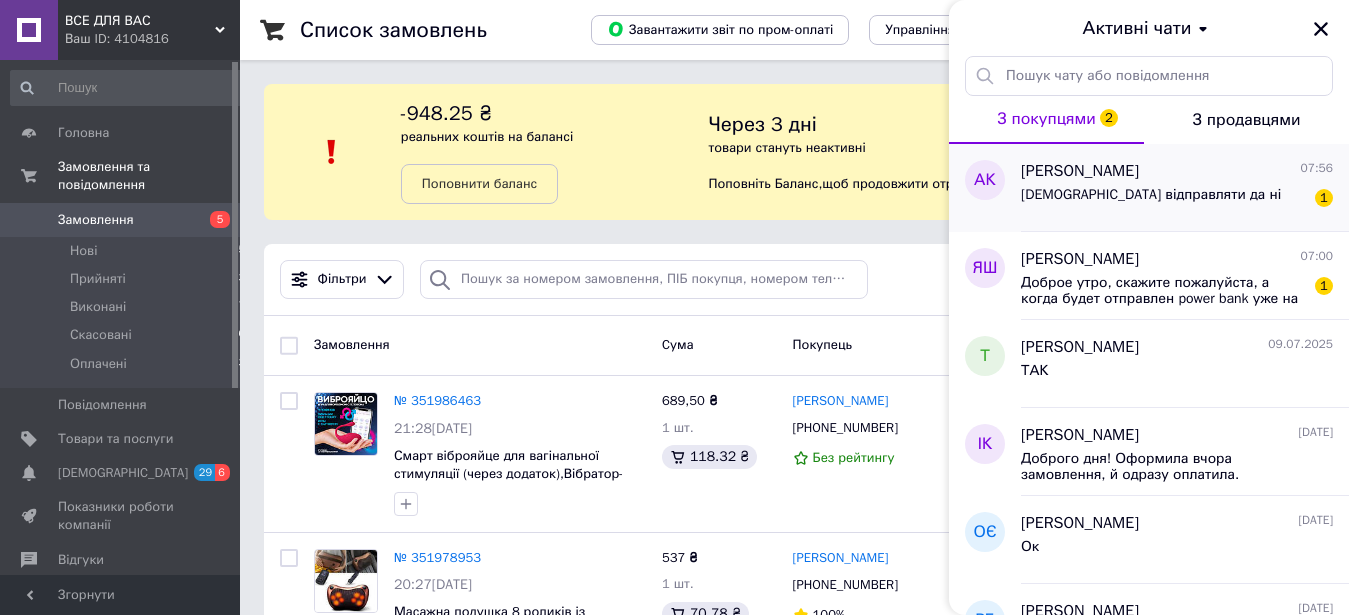 click on "[DEMOGRAPHIC_DATA] відправляти да ні" at bounding box center [1151, 195] 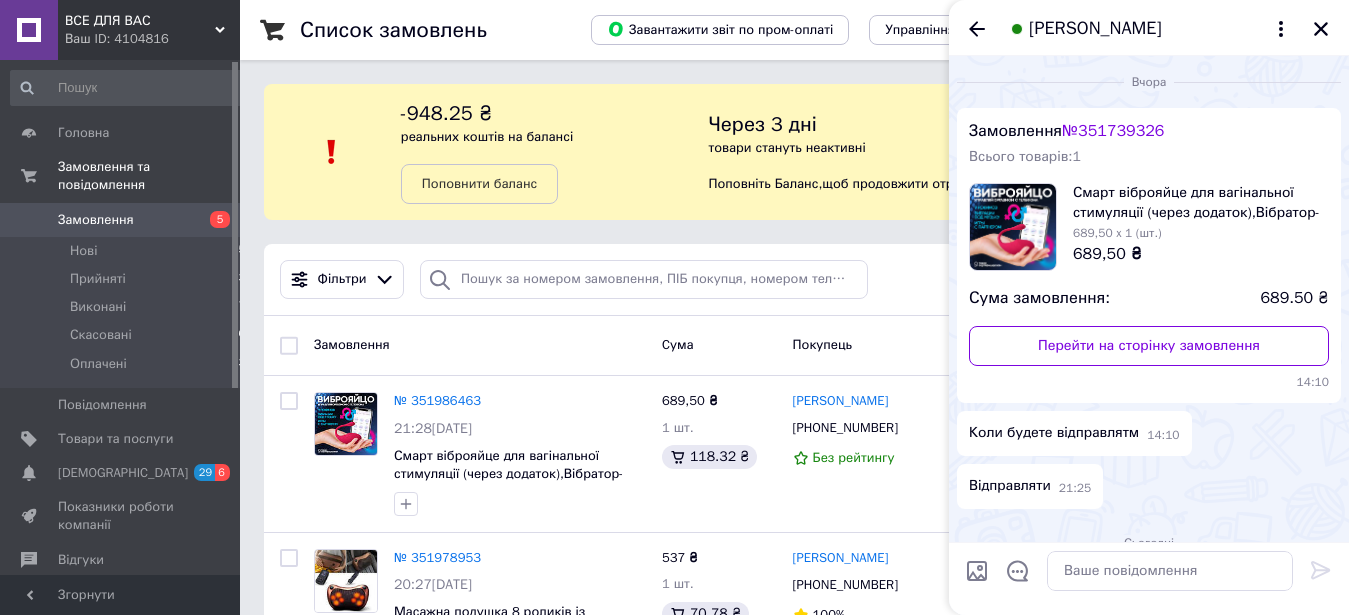 scroll, scrollTop: 185, scrollLeft: 0, axis: vertical 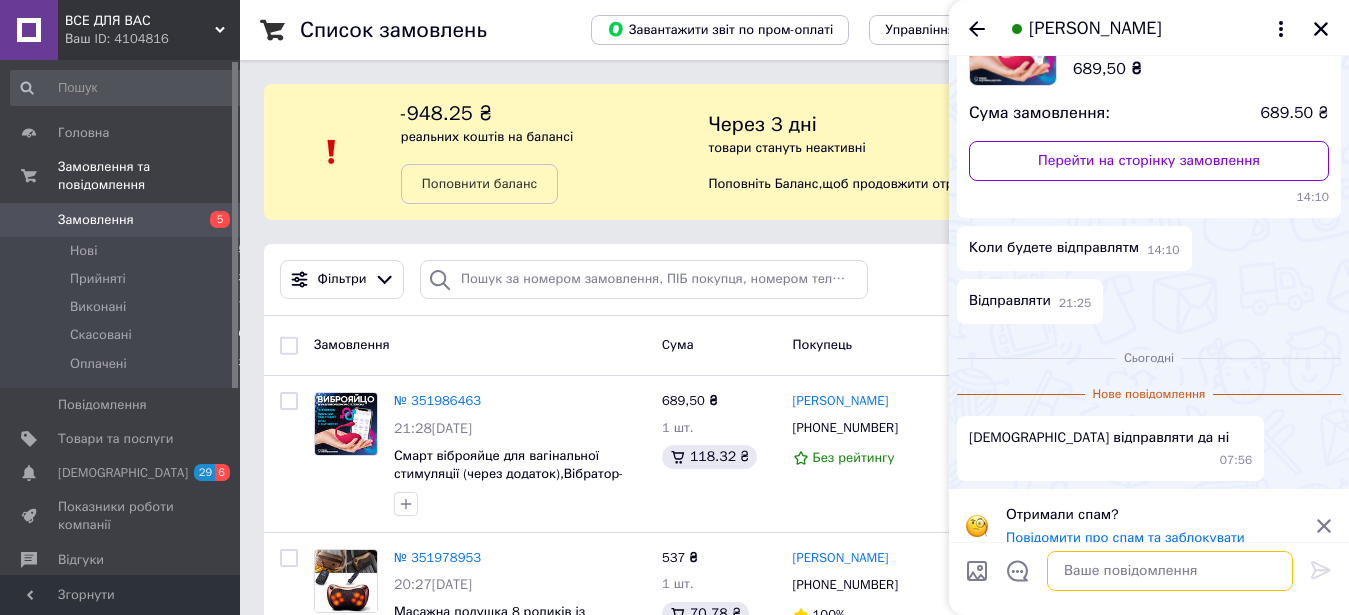 click at bounding box center [1170, 571] 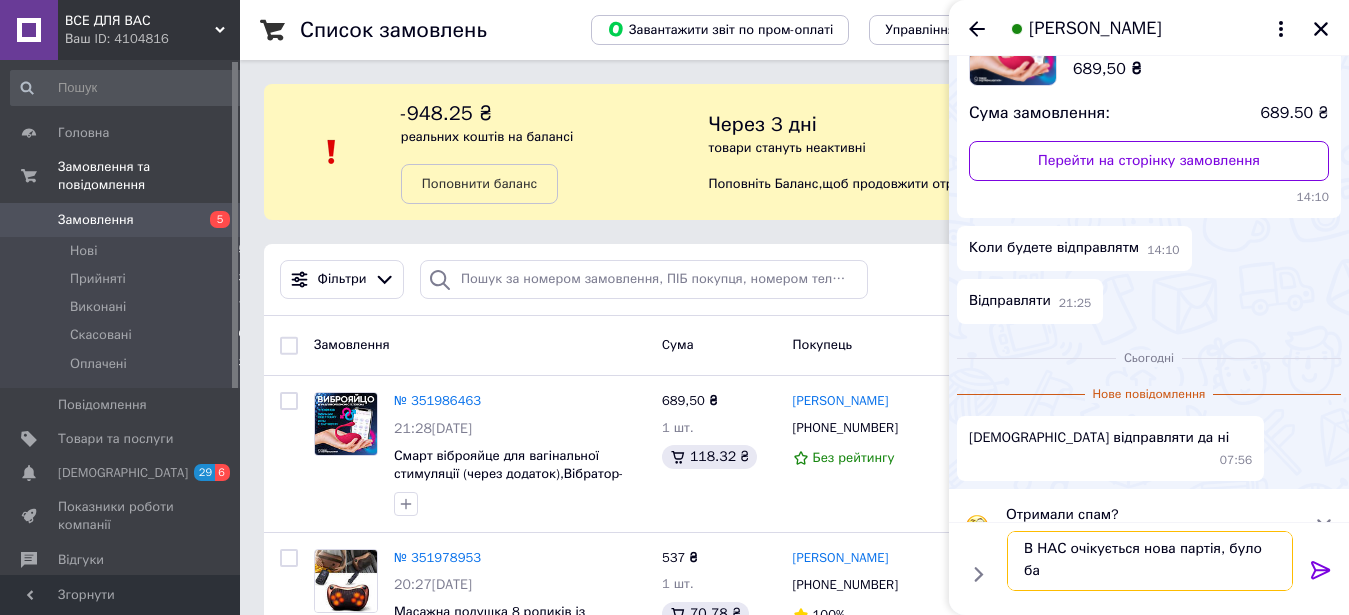 scroll, scrollTop: 2, scrollLeft: 0, axis: vertical 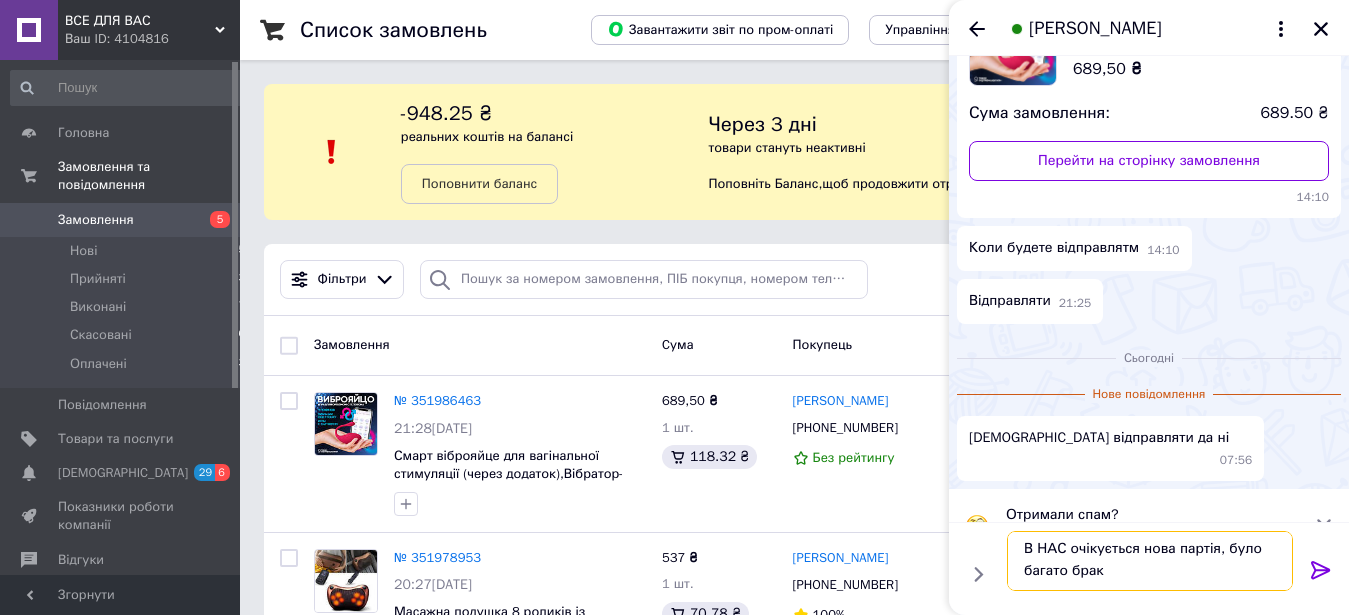 type on "В НАС очікується нова партія, було багато браку" 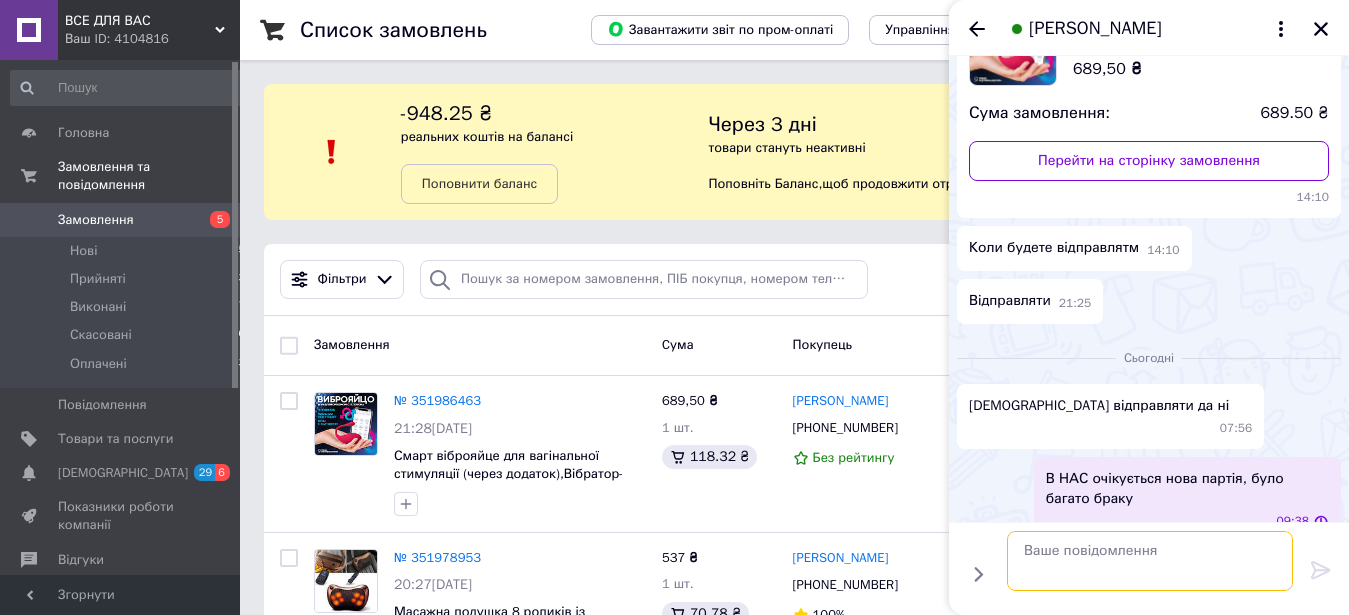 scroll, scrollTop: 0, scrollLeft: 0, axis: both 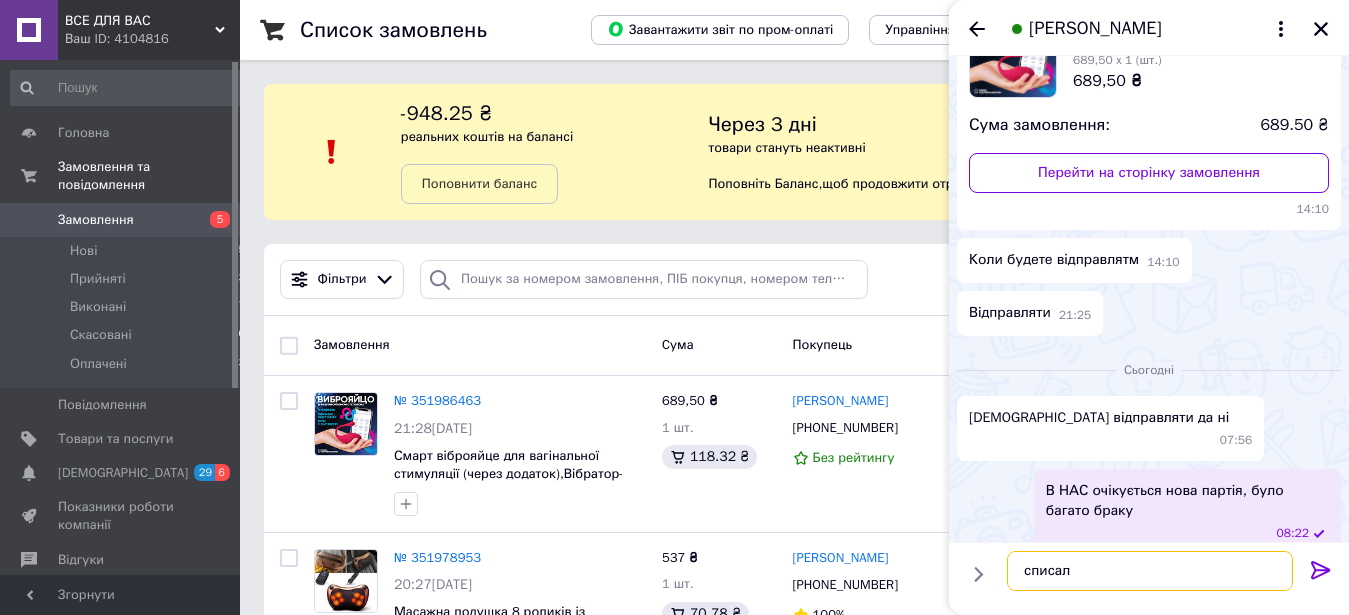 type on "списали" 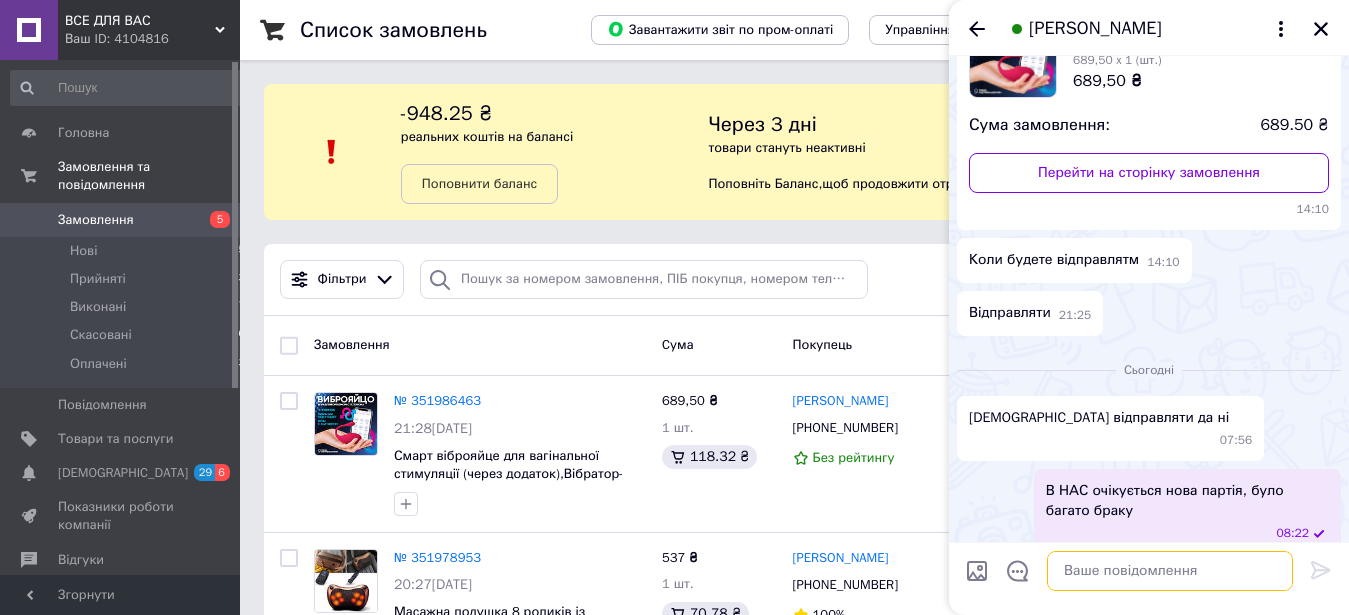 scroll, scrollTop: 227, scrollLeft: 0, axis: vertical 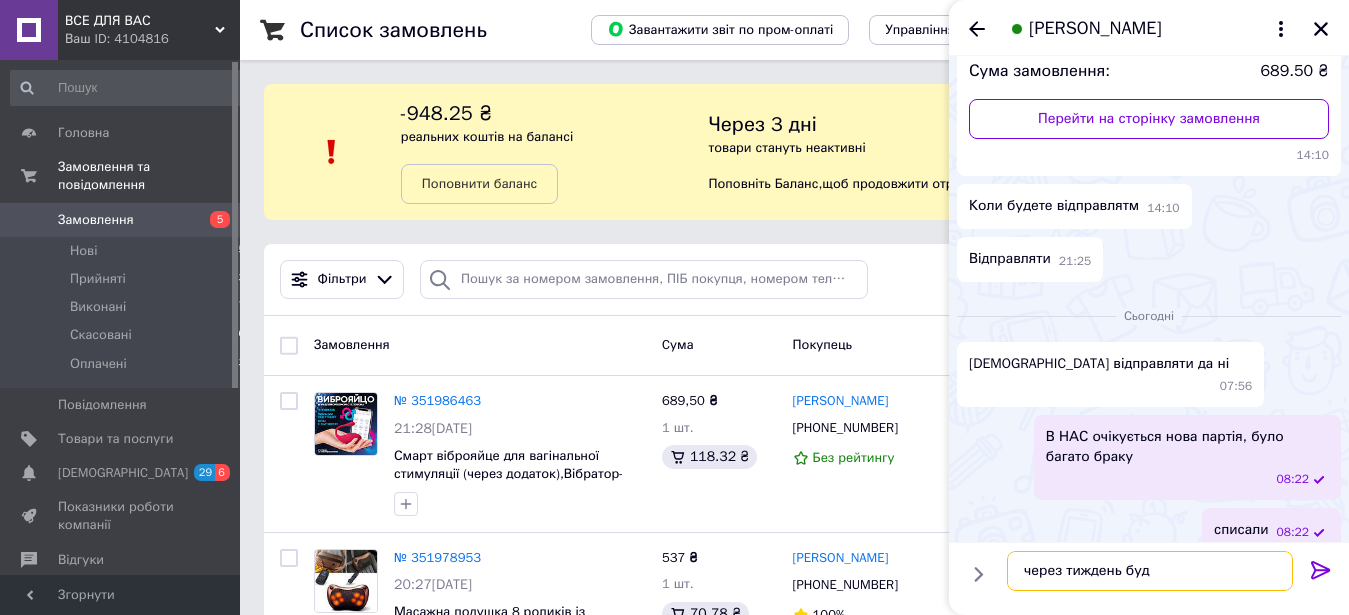 type on "через тиждень буде" 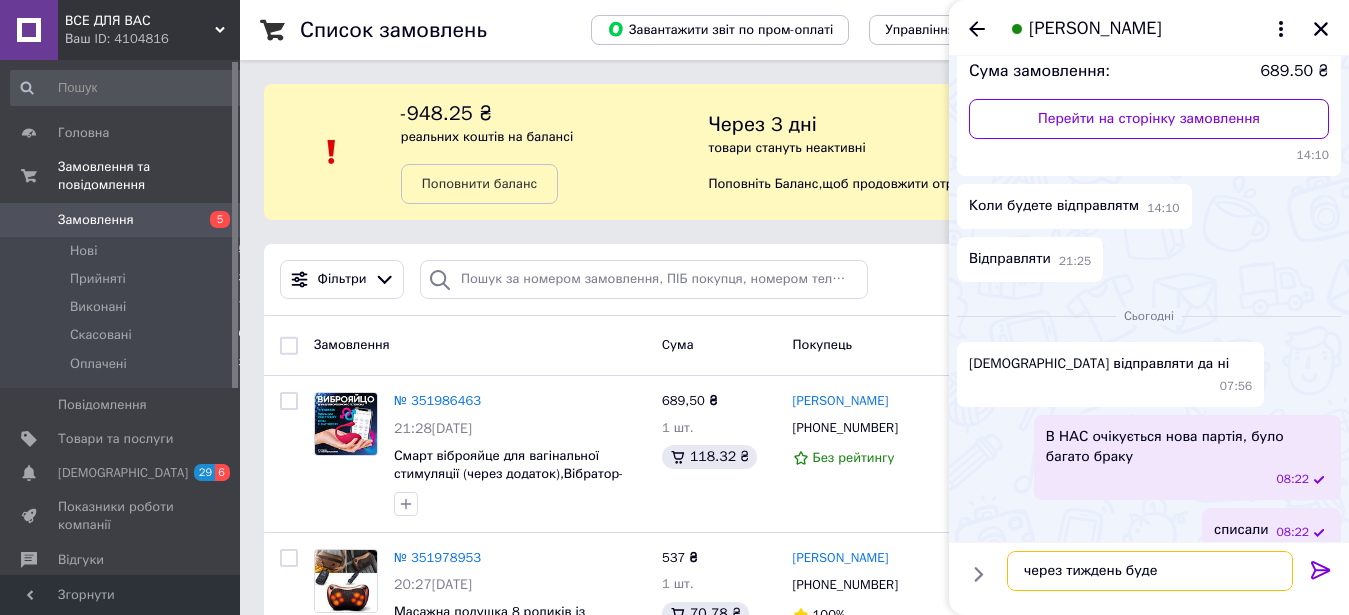 type 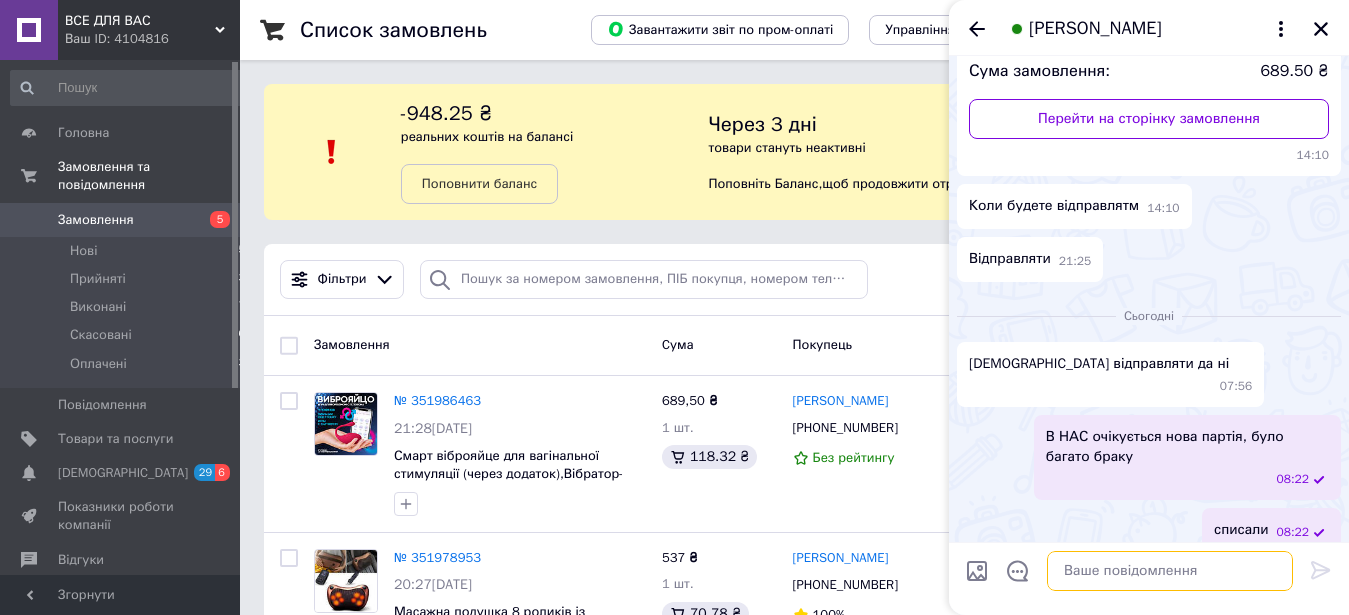 scroll, scrollTop: 280, scrollLeft: 0, axis: vertical 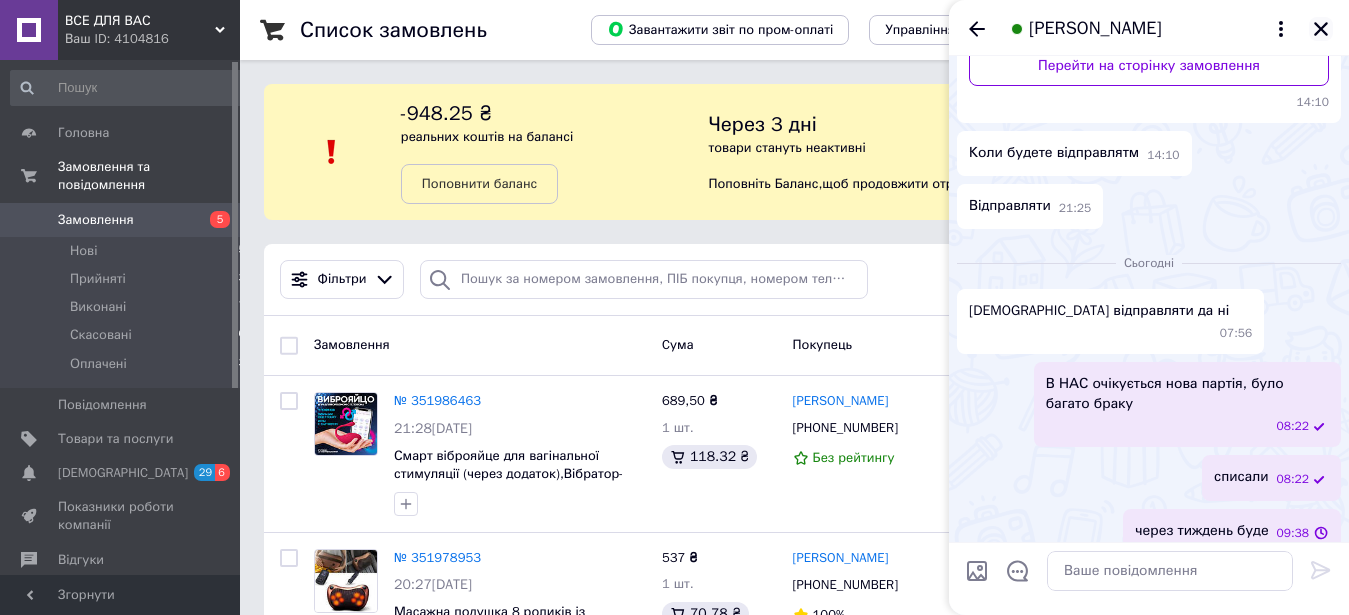 click 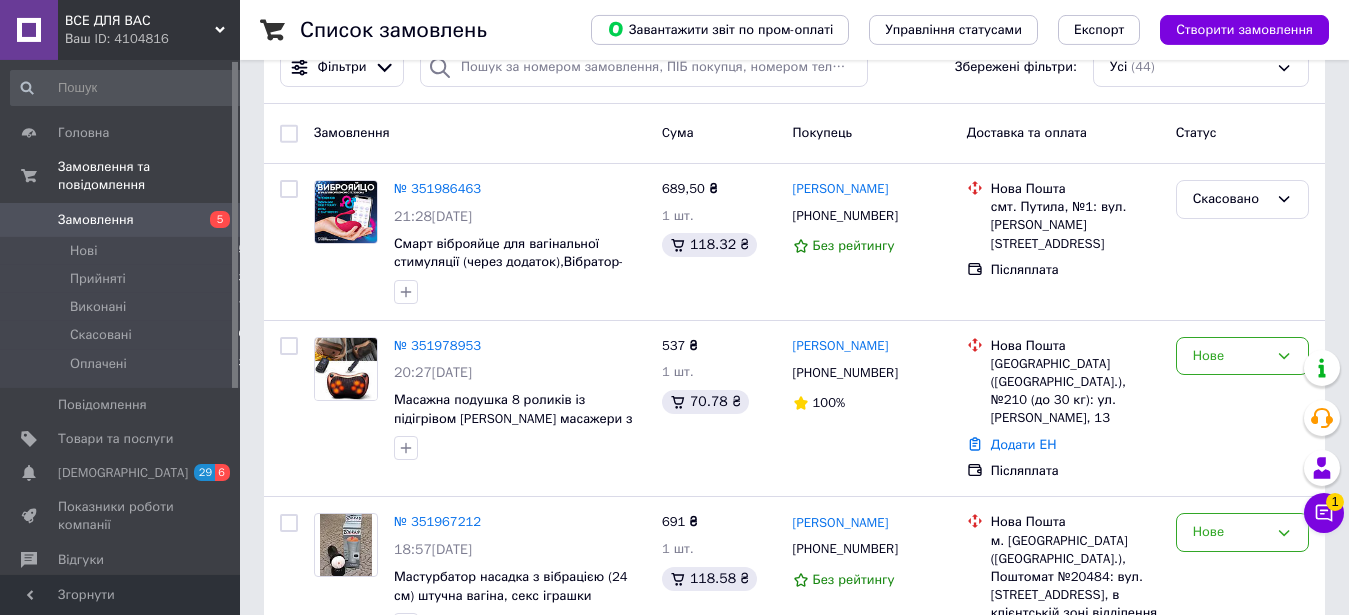 scroll, scrollTop: 408, scrollLeft: 0, axis: vertical 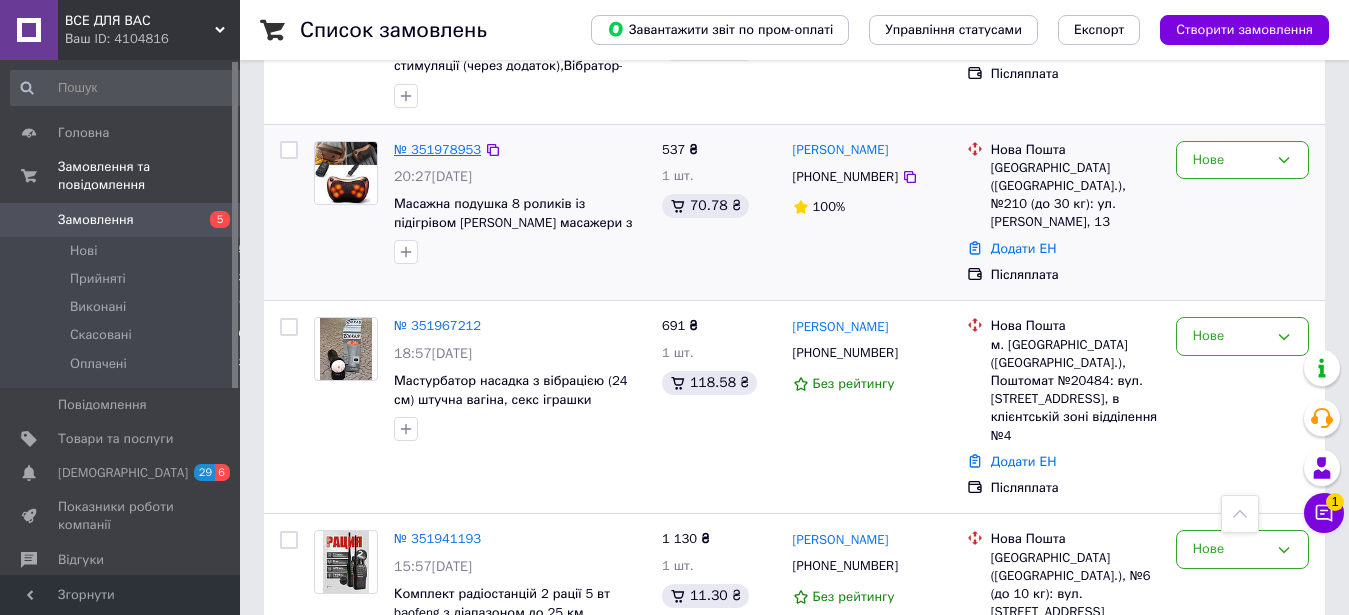 click on "№ 351978953" at bounding box center [437, 149] 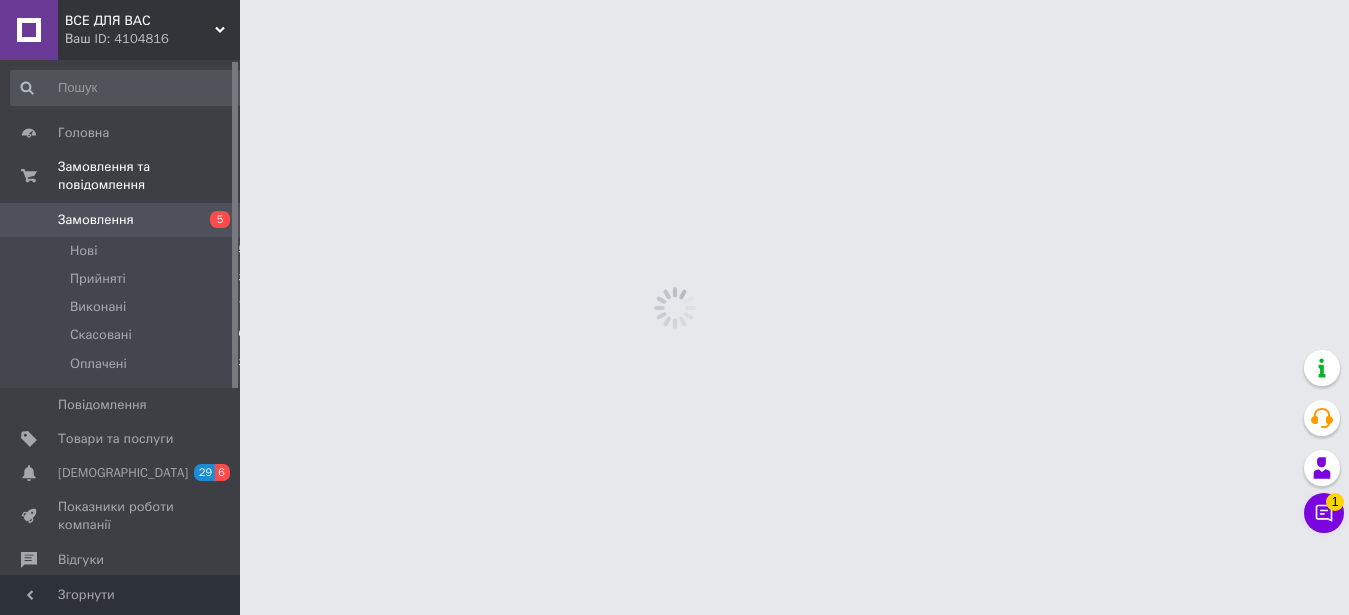 scroll, scrollTop: 0, scrollLeft: 0, axis: both 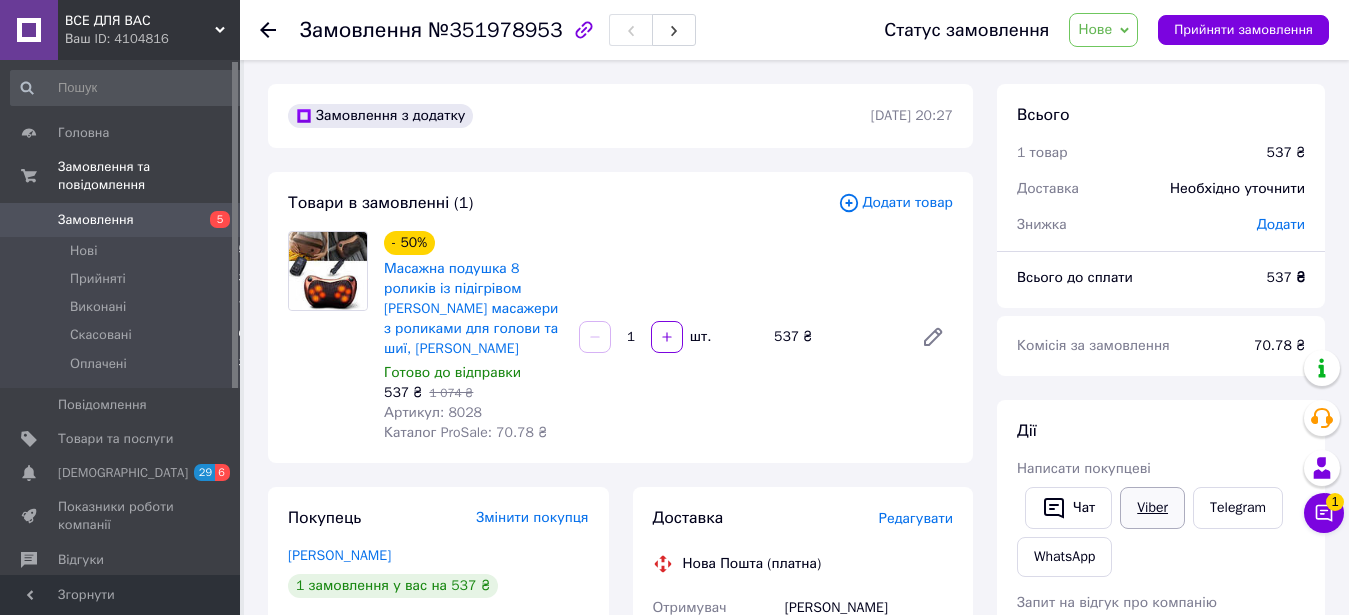 click on "Viber" at bounding box center [1152, 508] 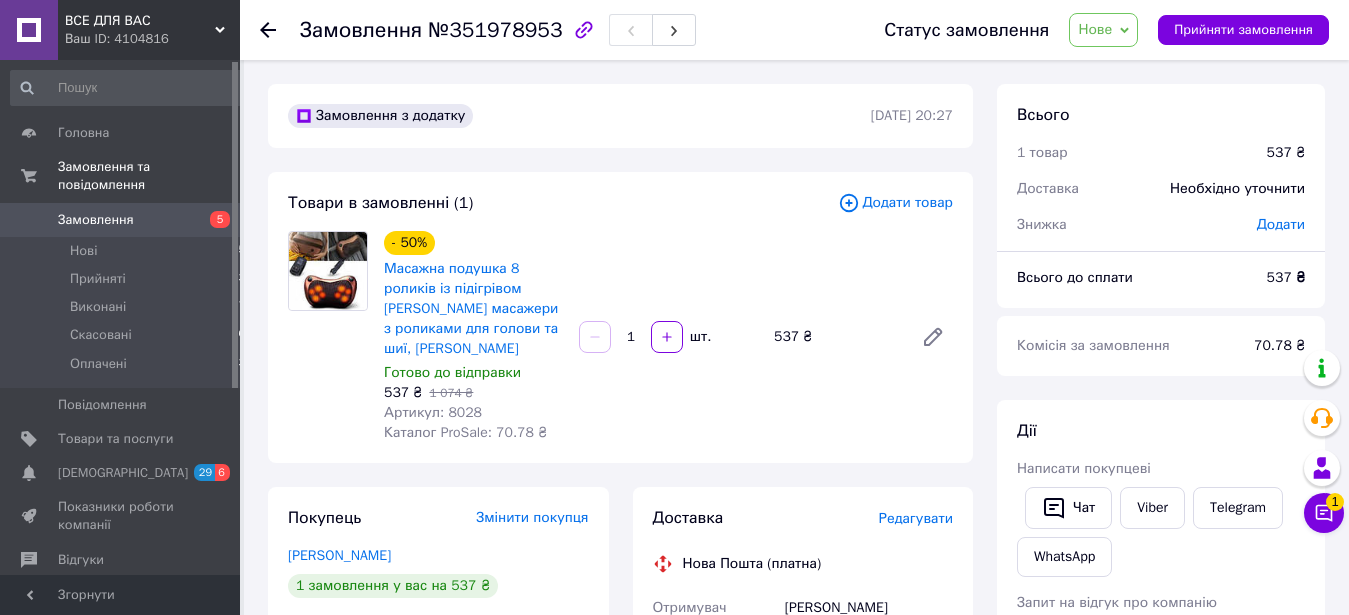 click 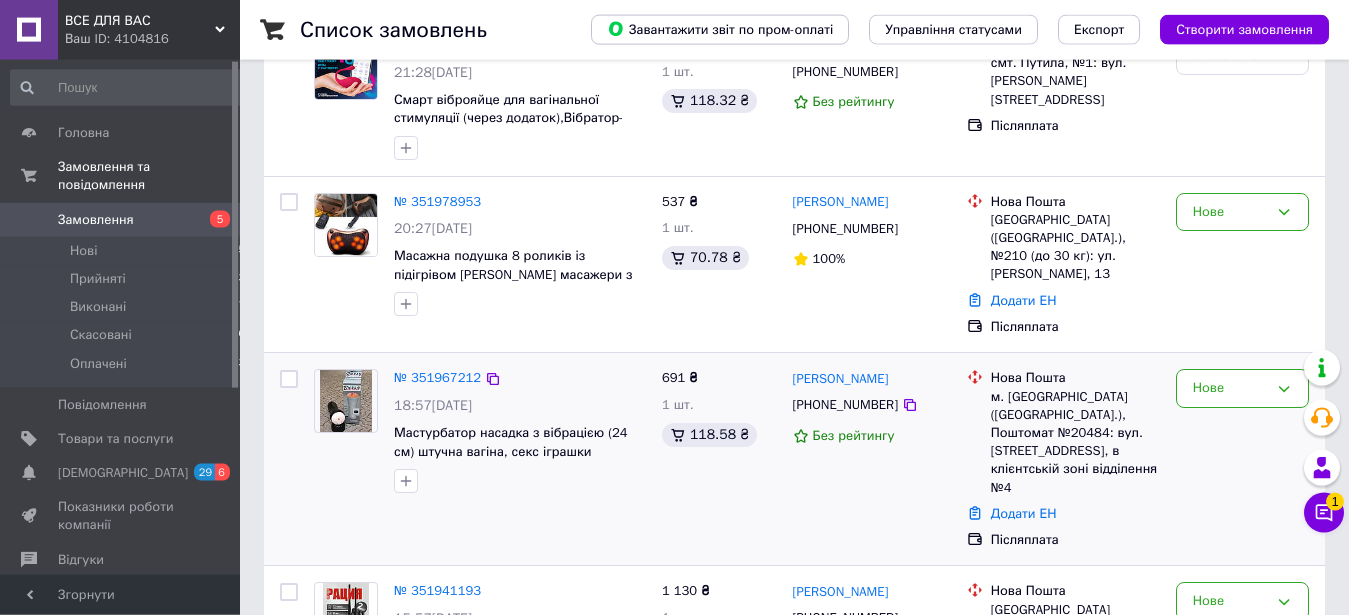 scroll, scrollTop: 408, scrollLeft: 0, axis: vertical 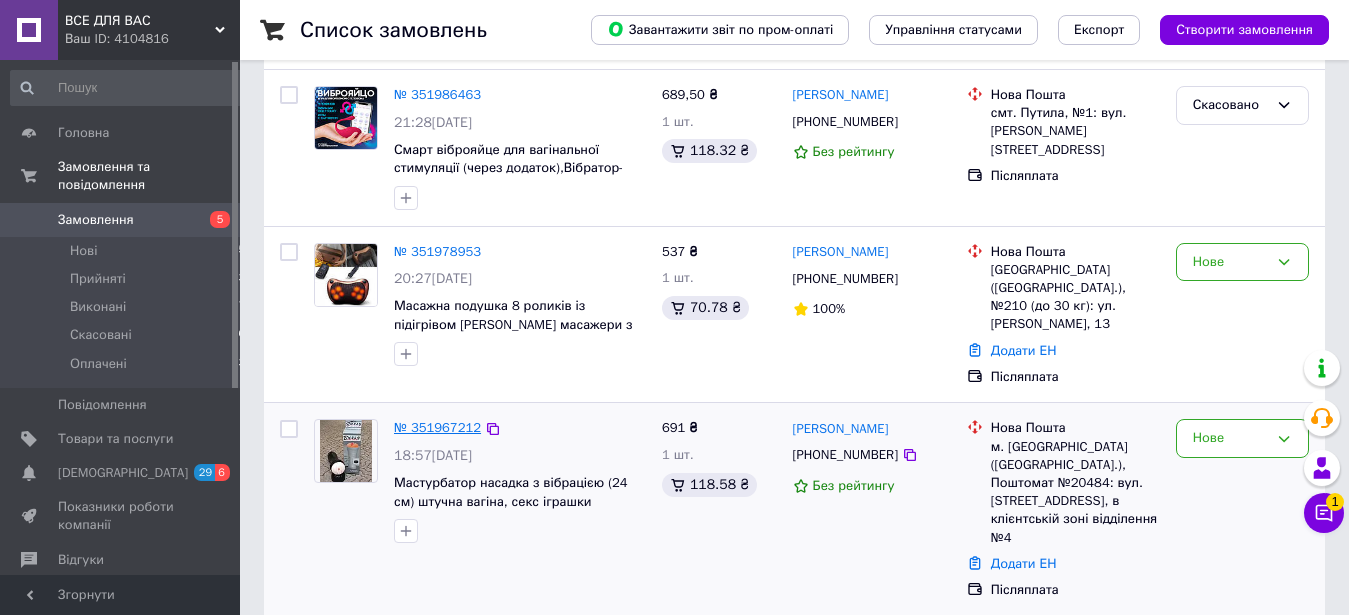 click on "№ 351967212" at bounding box center [437, 427] 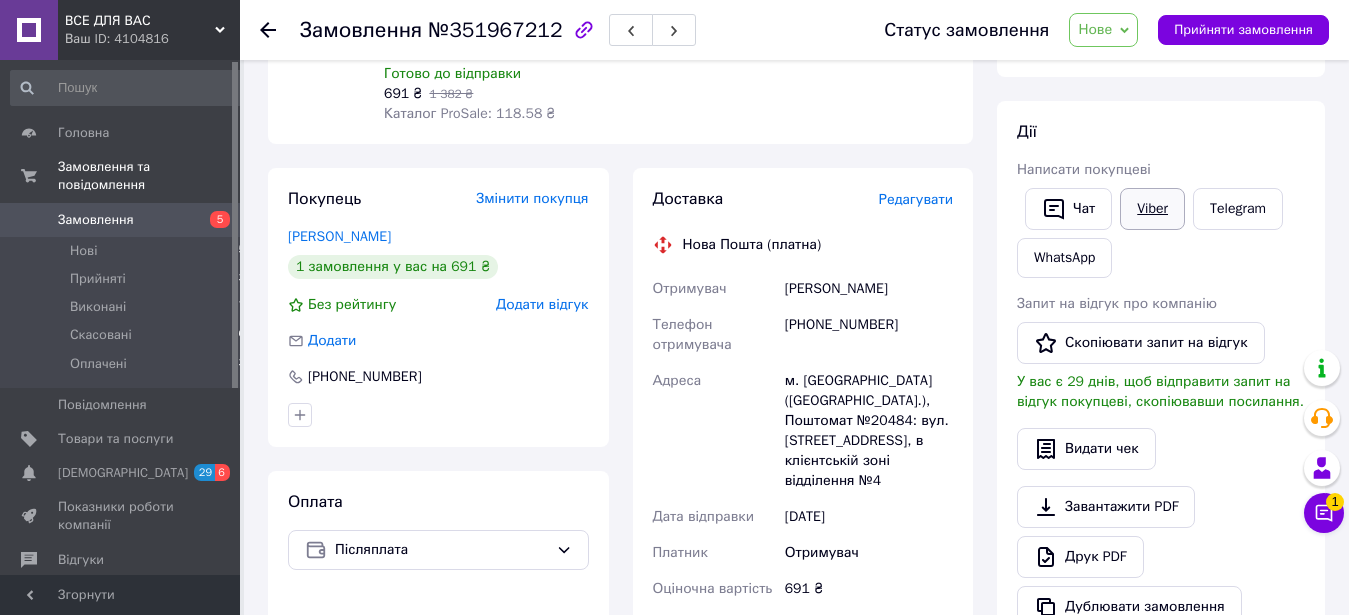 click on "Viber" at bounding box center [1152, 209] 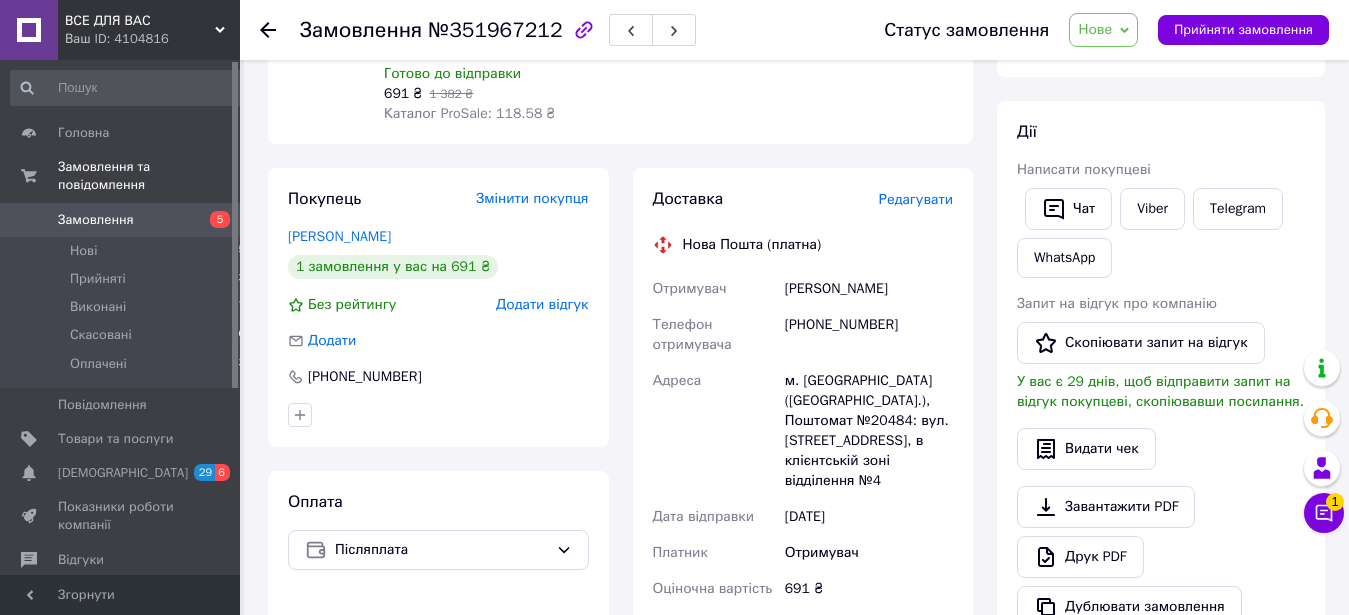 scroll, scrollTop: 0, scrollLeft: 0, axis: both 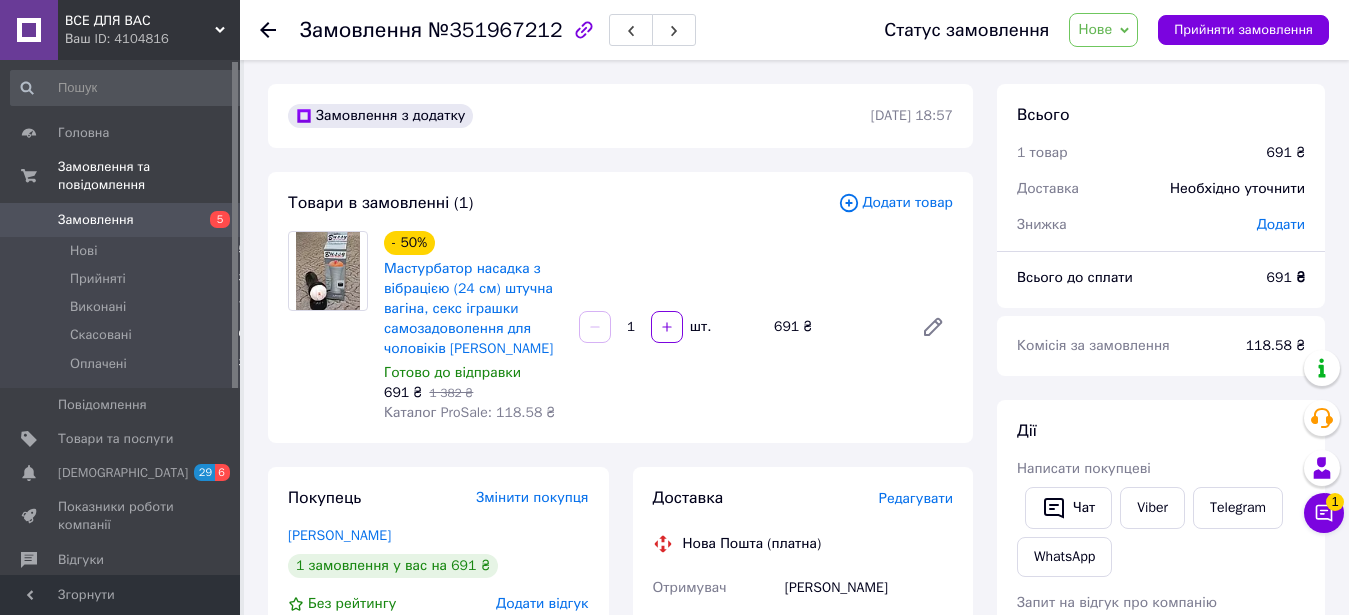 click 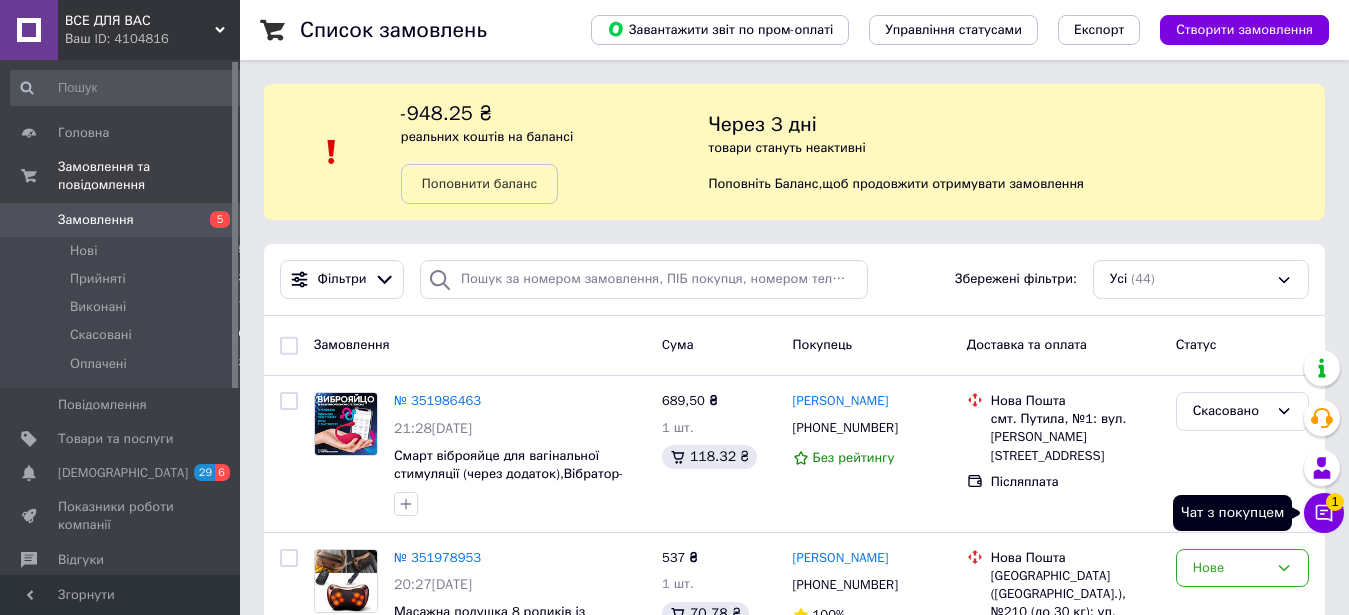click 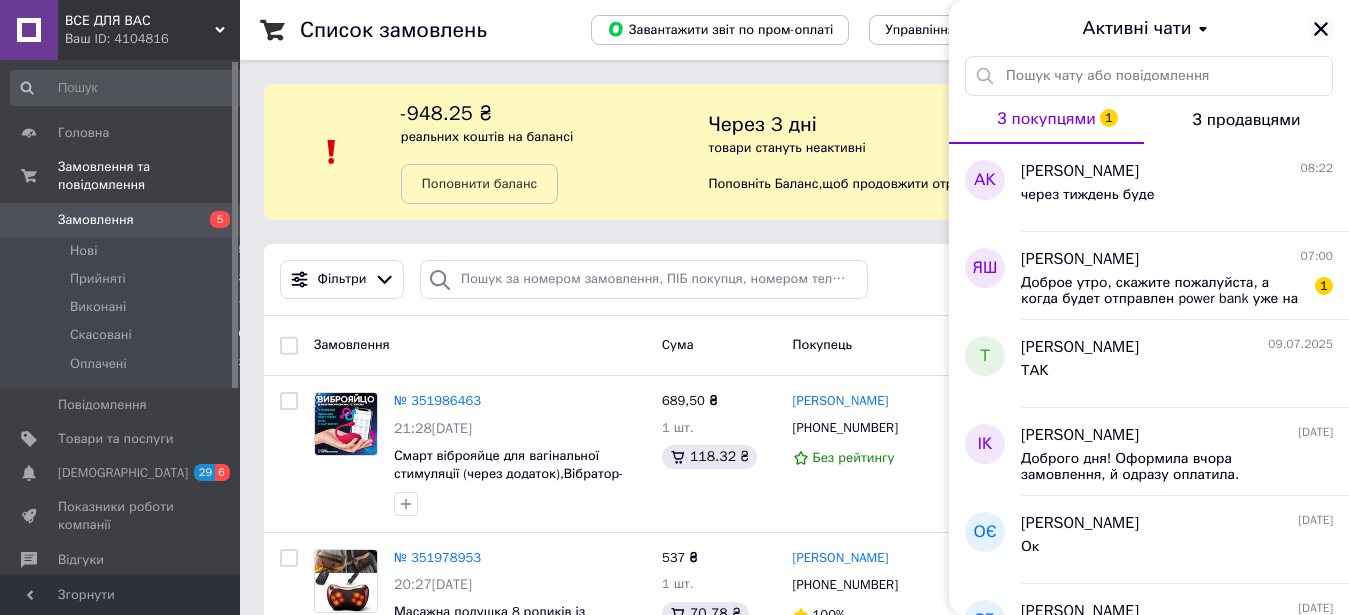 click 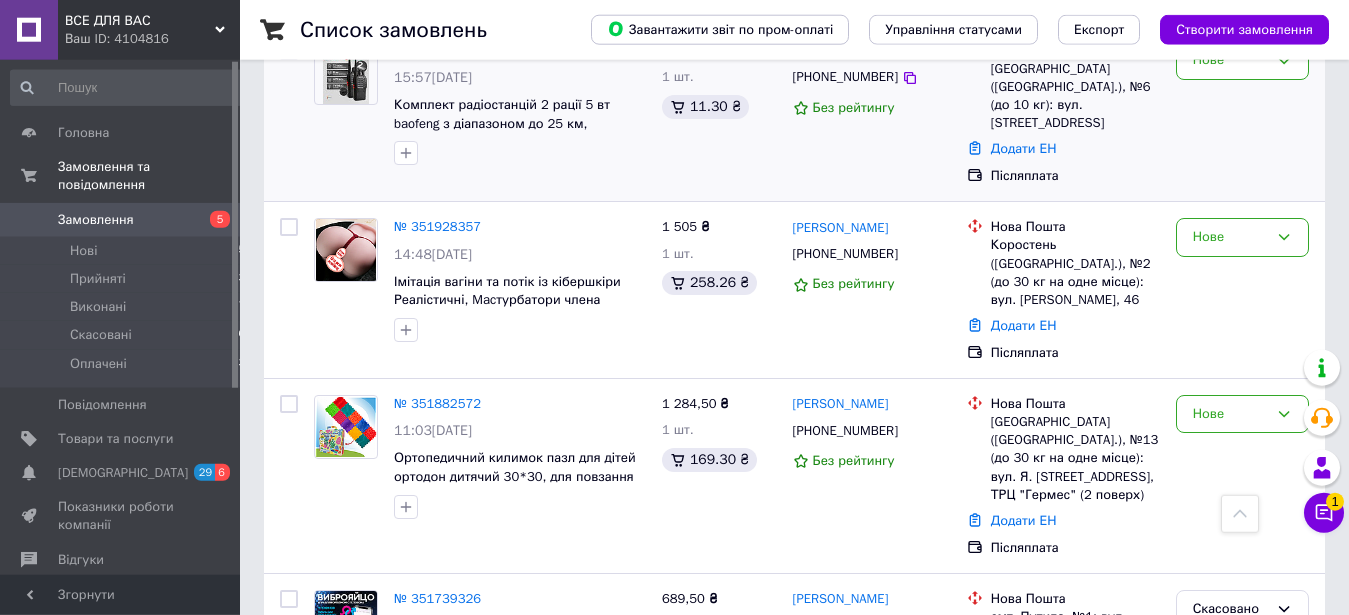 scroll, scrollTop: 918, scrollLeft: 0, axis: vertical 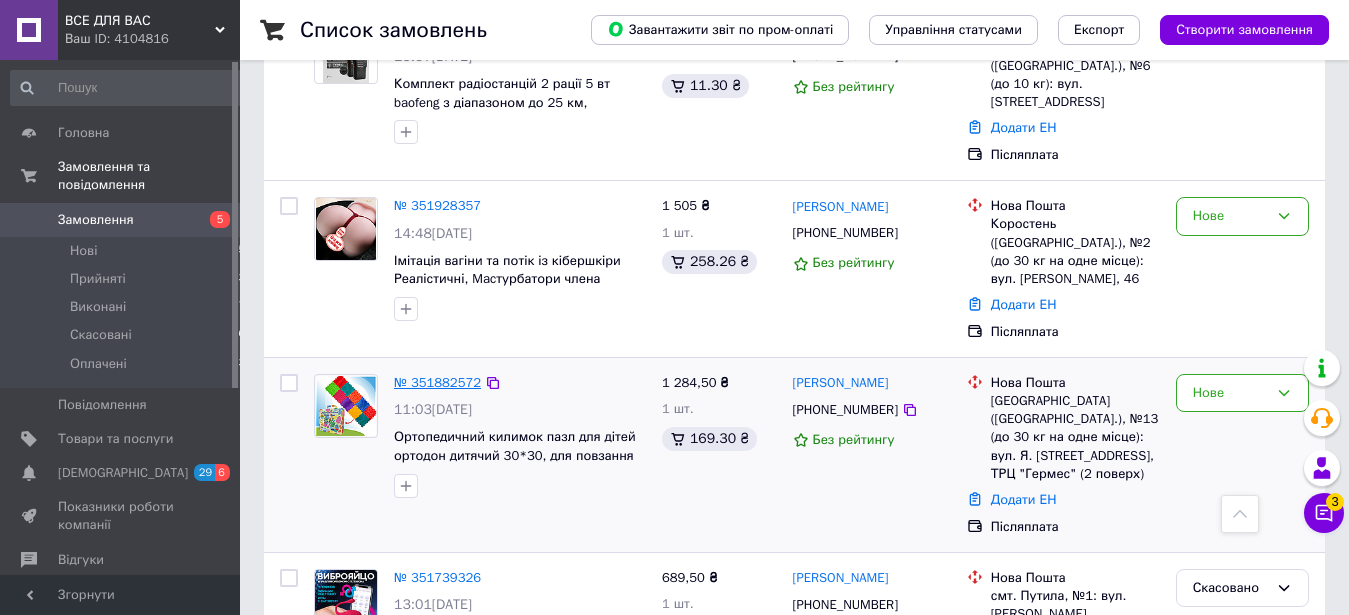 click on "№ 351882572" at bounding box center (437, 382) 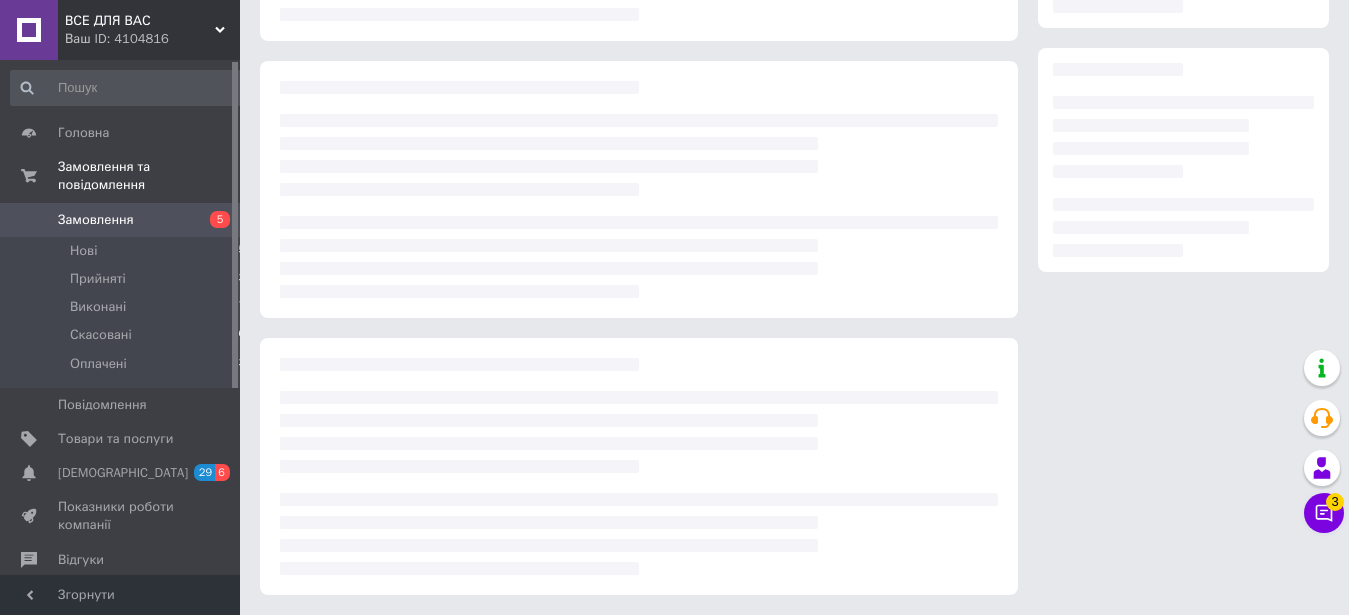 scroll, scrollTop: 299, scrollLeft: 0, axis: vertical 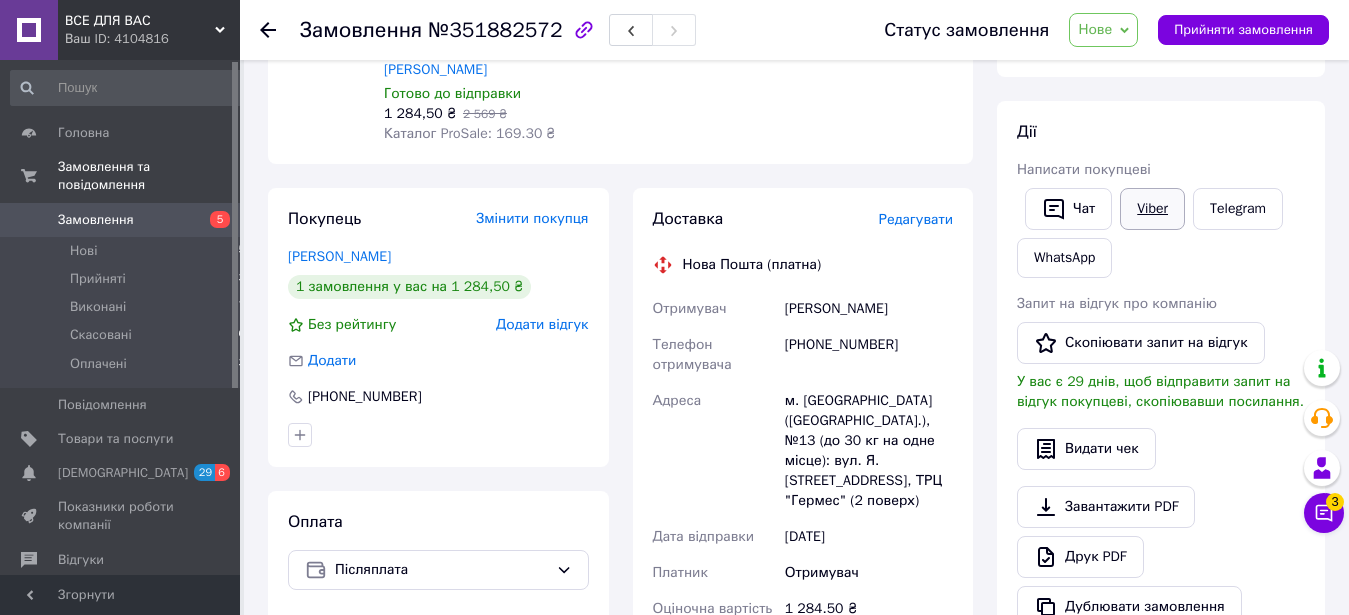 click on "Viber" at bounding box center [1152, 209] 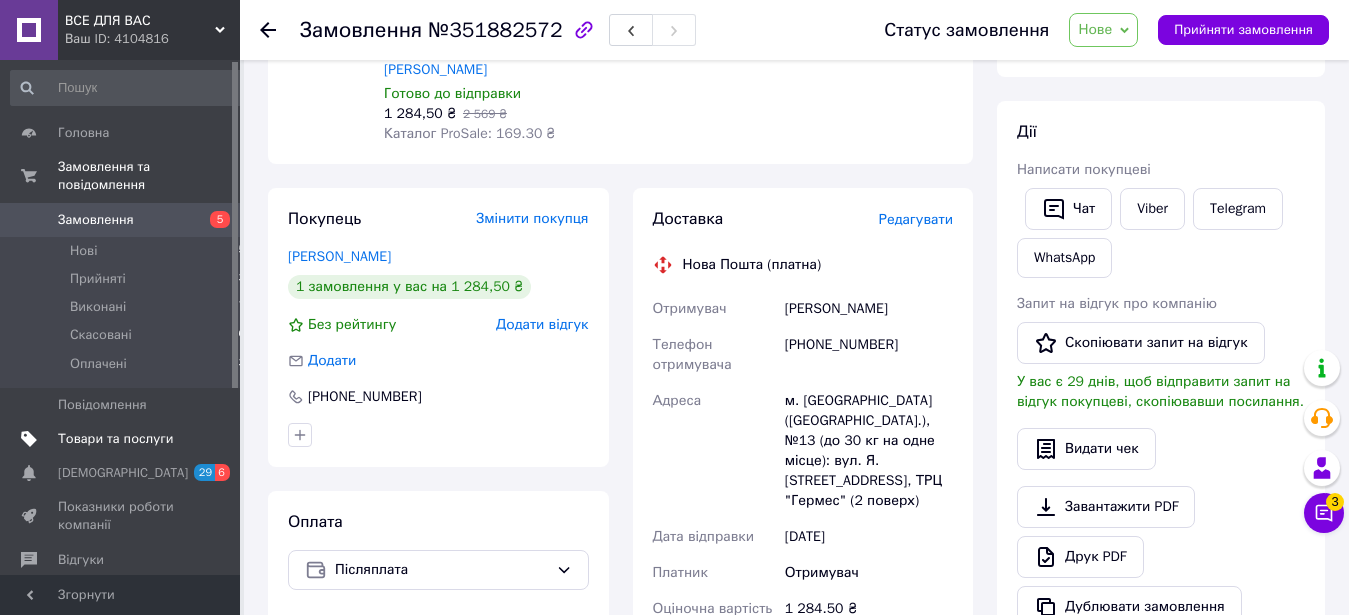 click on "Товари та послуги" at bounding box center [115, 439] 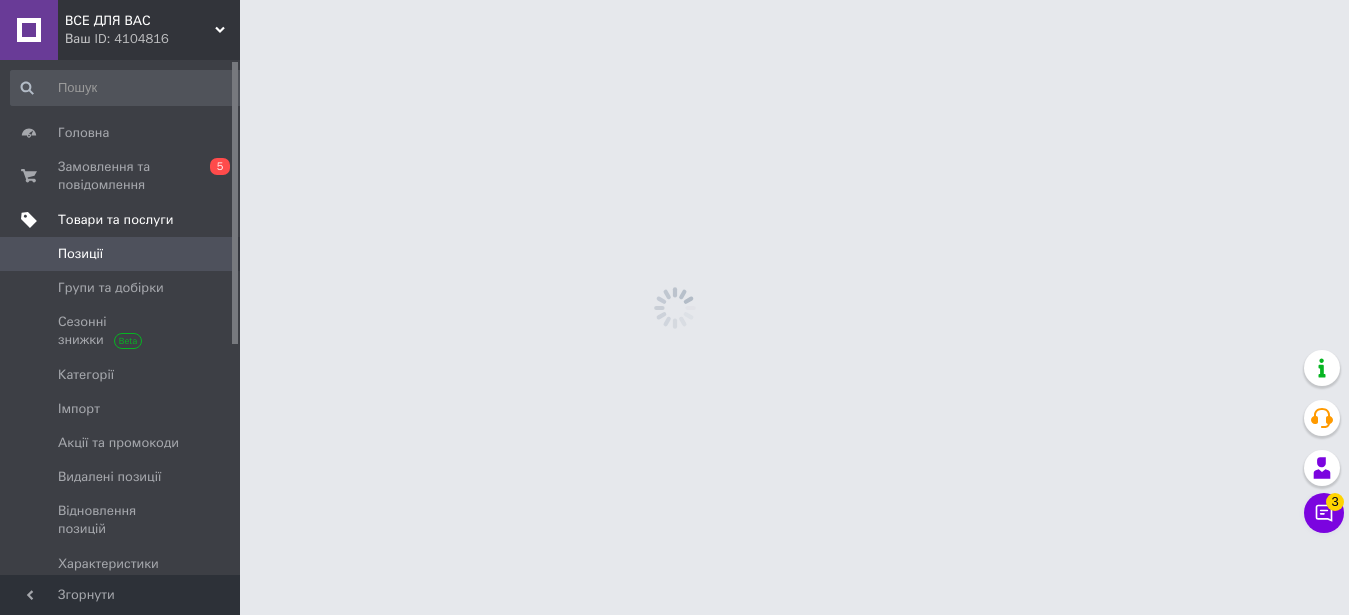 scroll, scrollTop: 0, scrollLeft: 0, axis: both 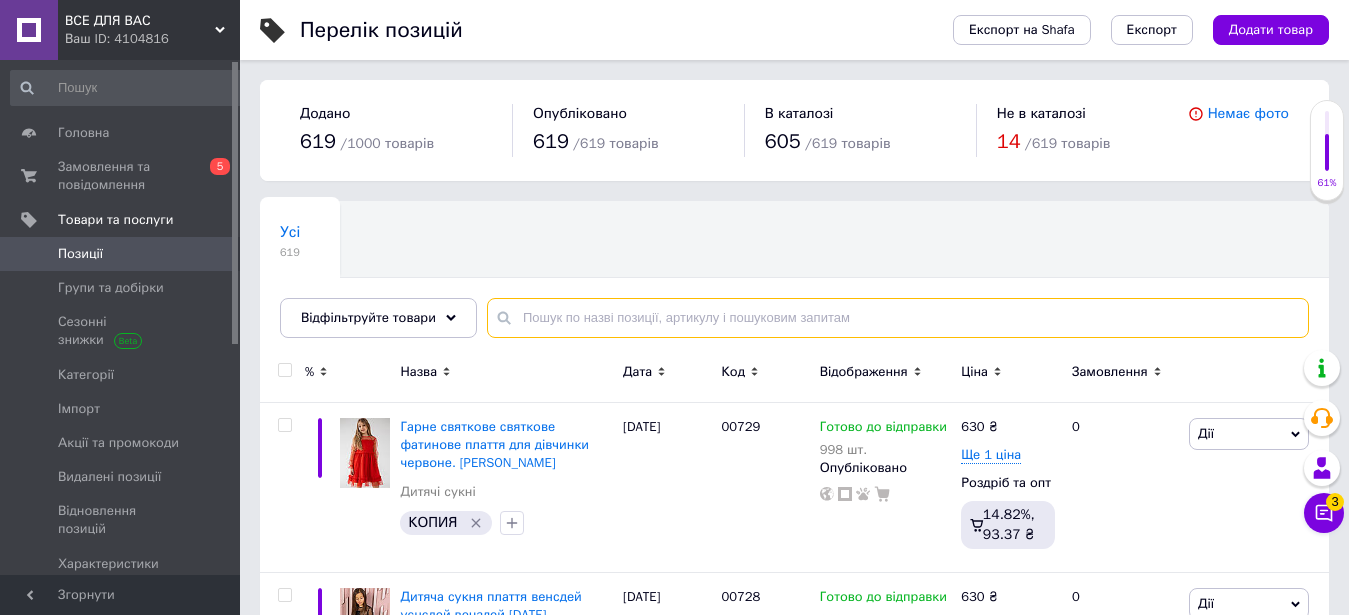 click at bounding box center (898, 318) 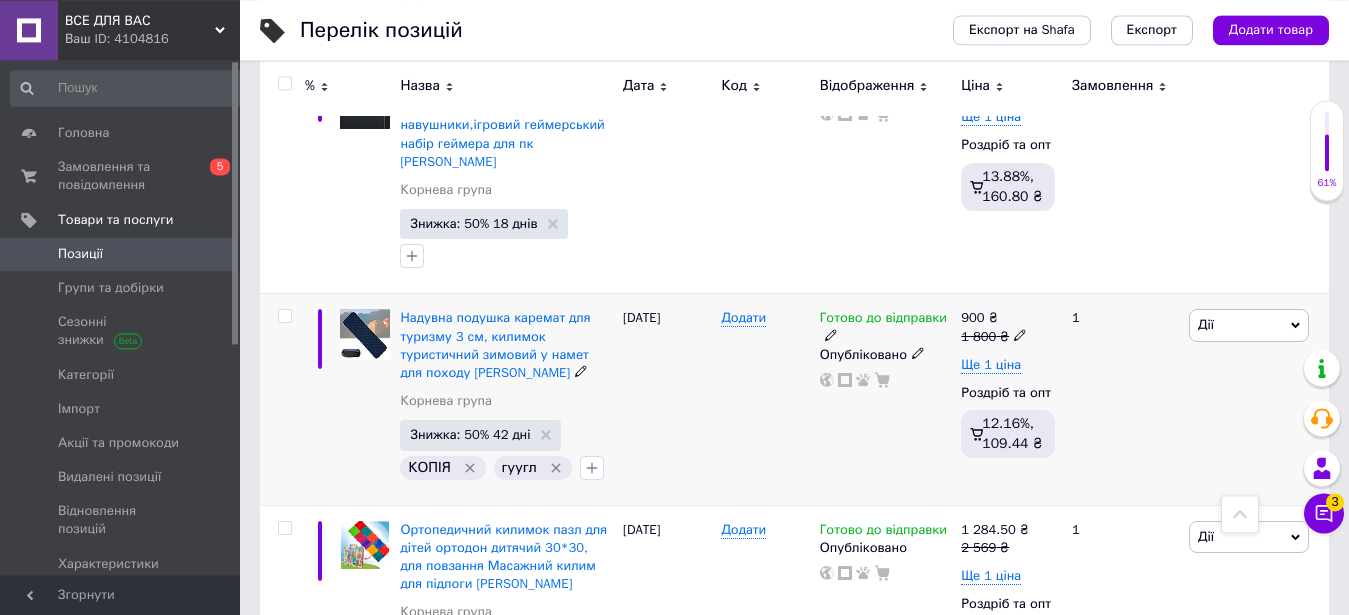 scroll, scrollTop: 1632, scrollLeft: 0, axis: vertical 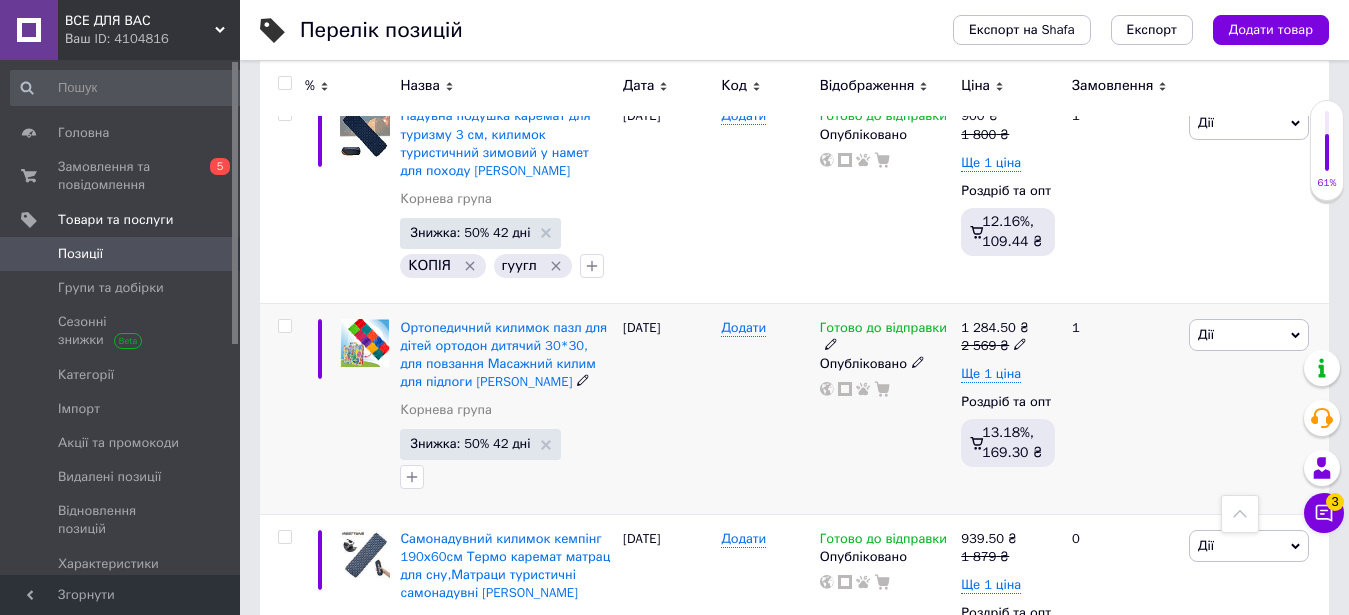 type on "ковр" 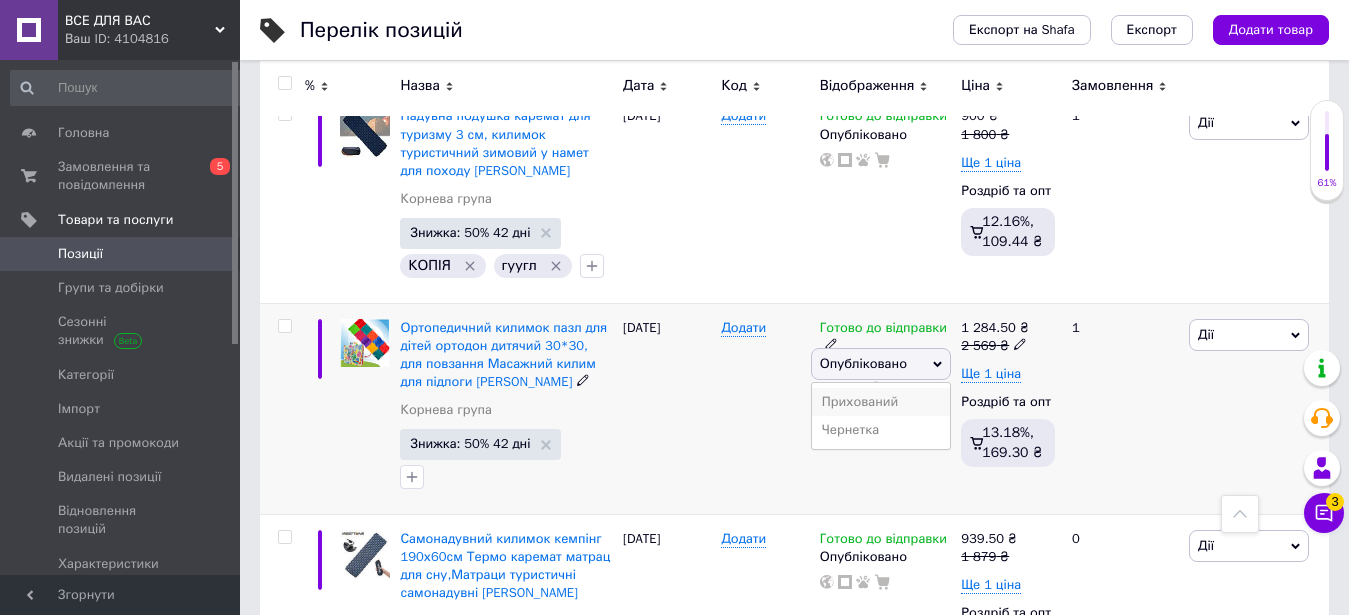 click on "Прихований" at bounding box center (881, 402) 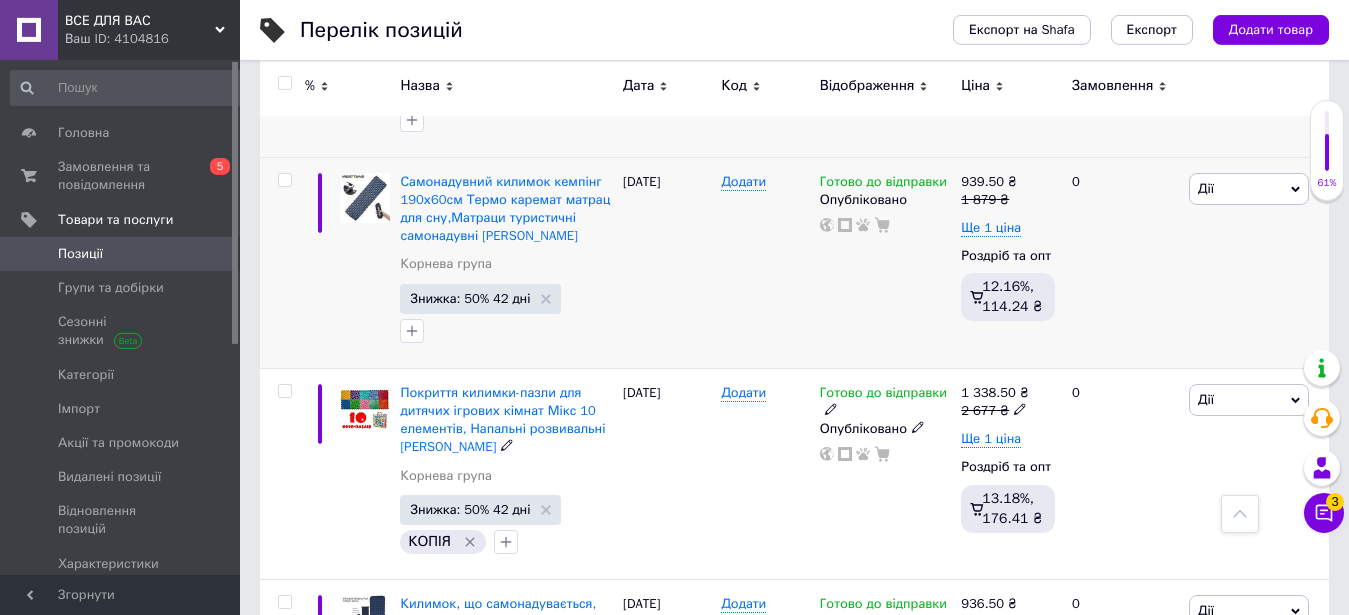 scroll, scrollTop: 2040, scrollLeft: 0, axis: vertical 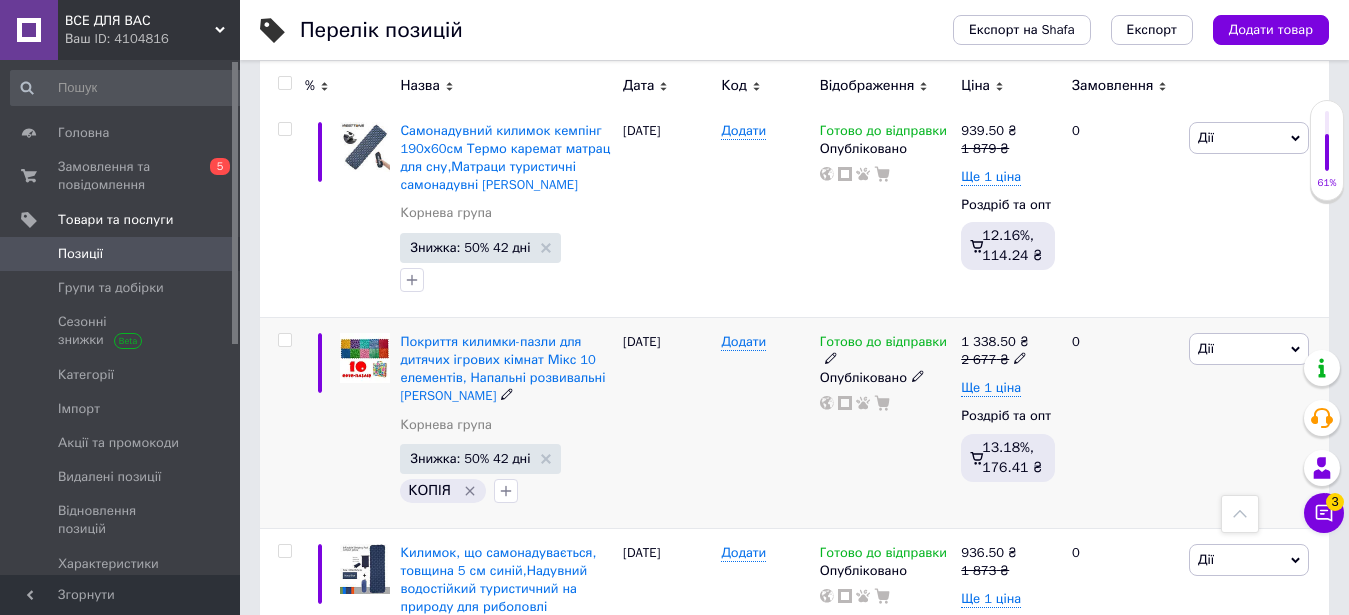 click 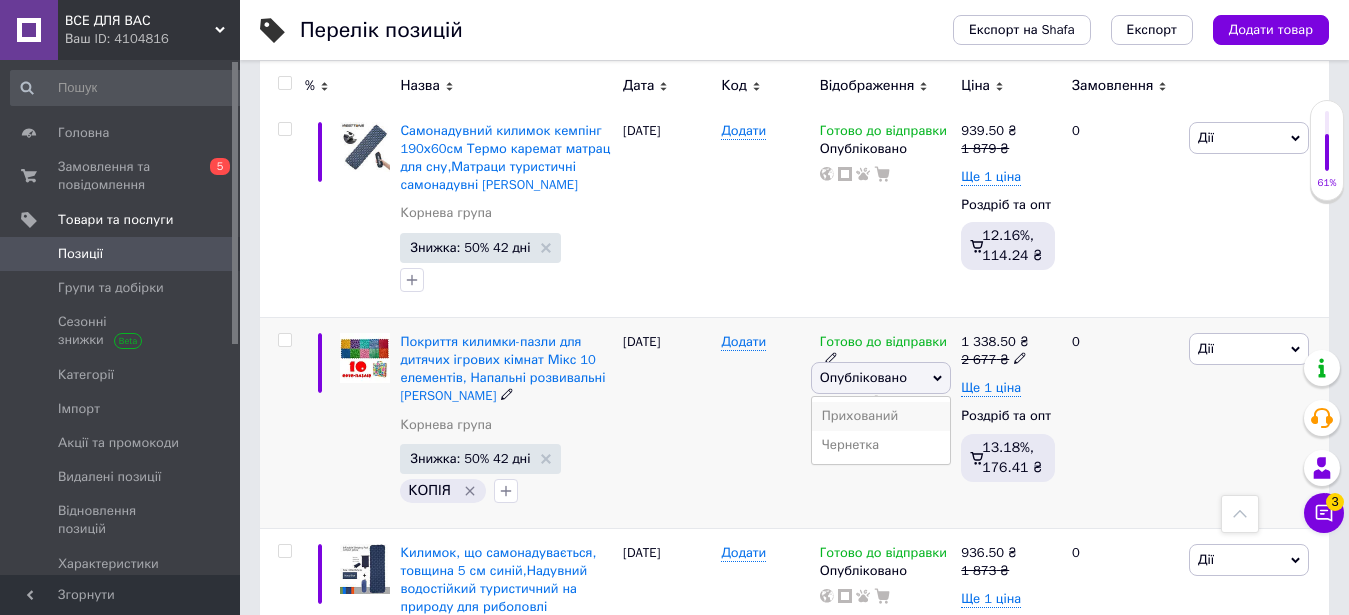 click on "Прихований" at bounding box center (881, 416) 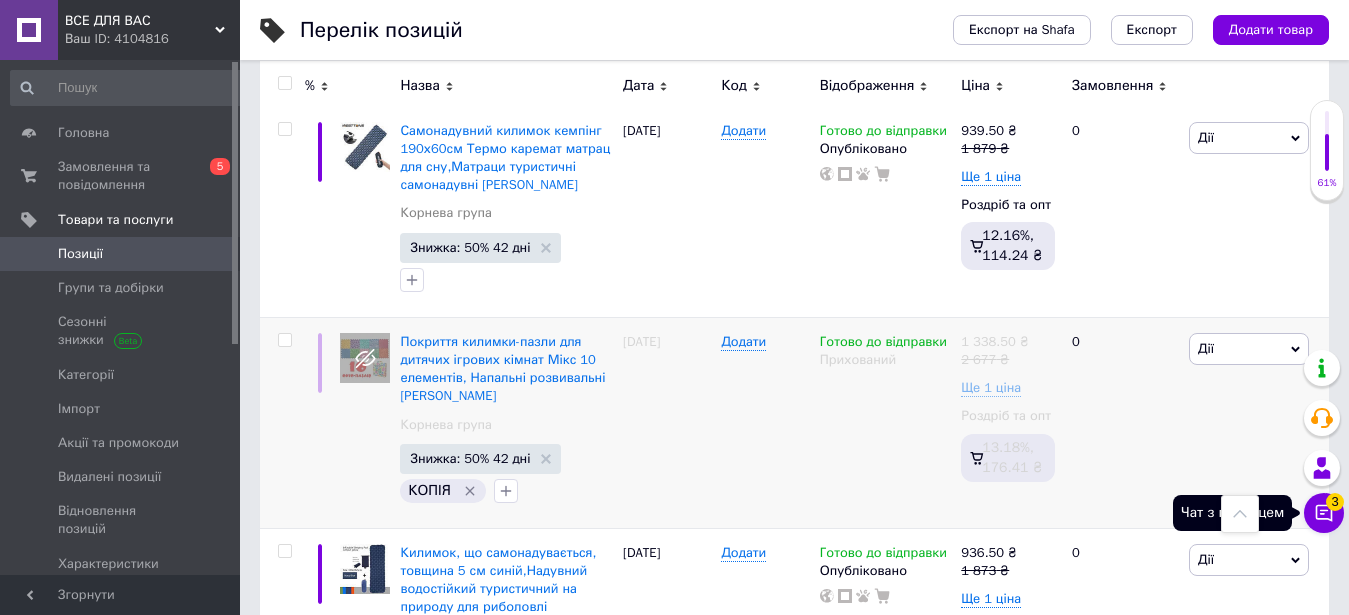 click 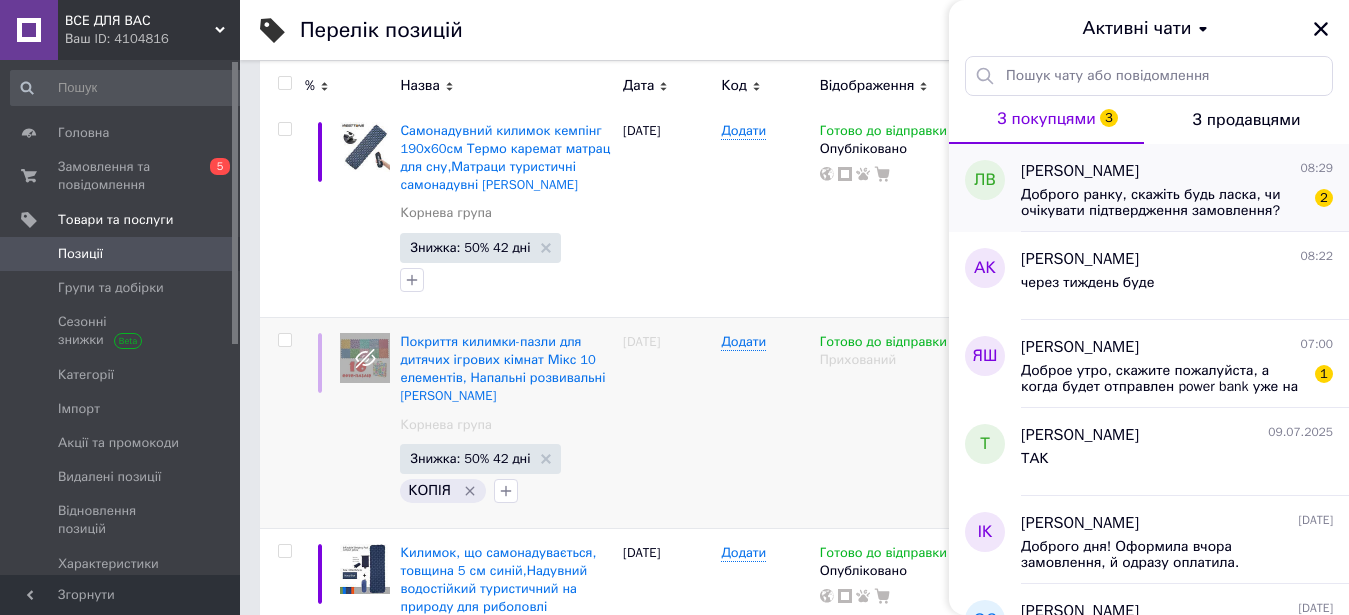 click on "Доброго ранку, скажіть будь ласка, чи очікувати підтвердження замовлення?" at bounding box center [1163, 203] 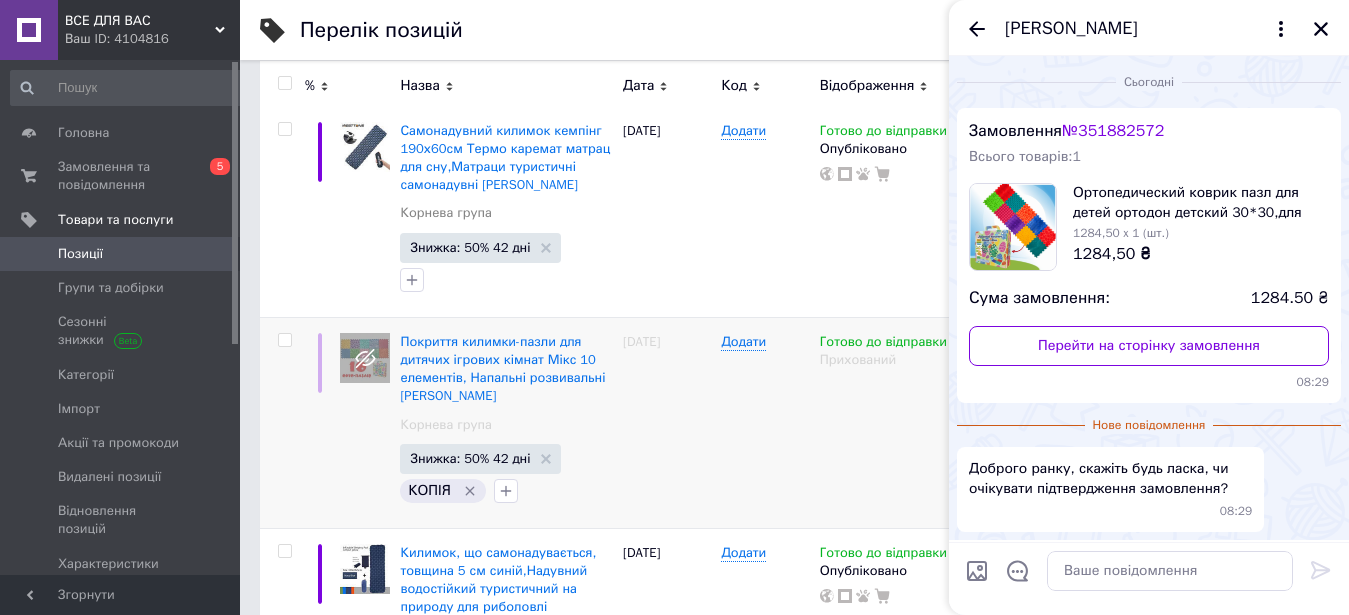 scroll, scrollTop: 71, scrollLeft: 0, axis: vertical 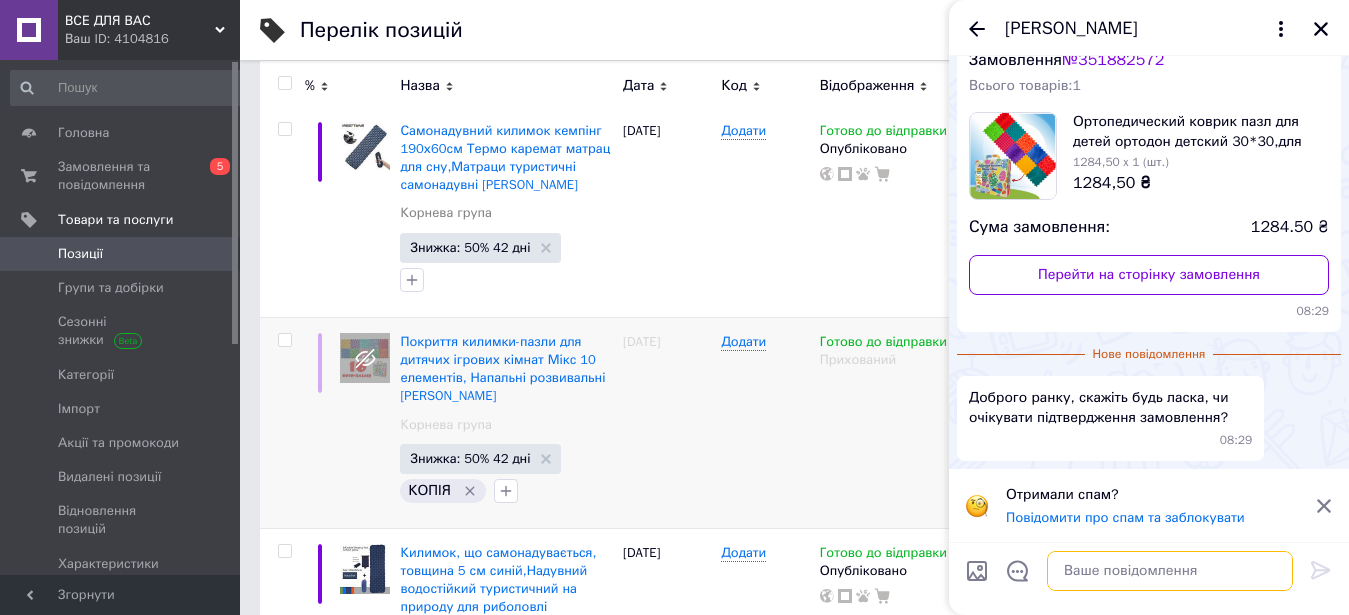 click at bounding box center [1170, 571] 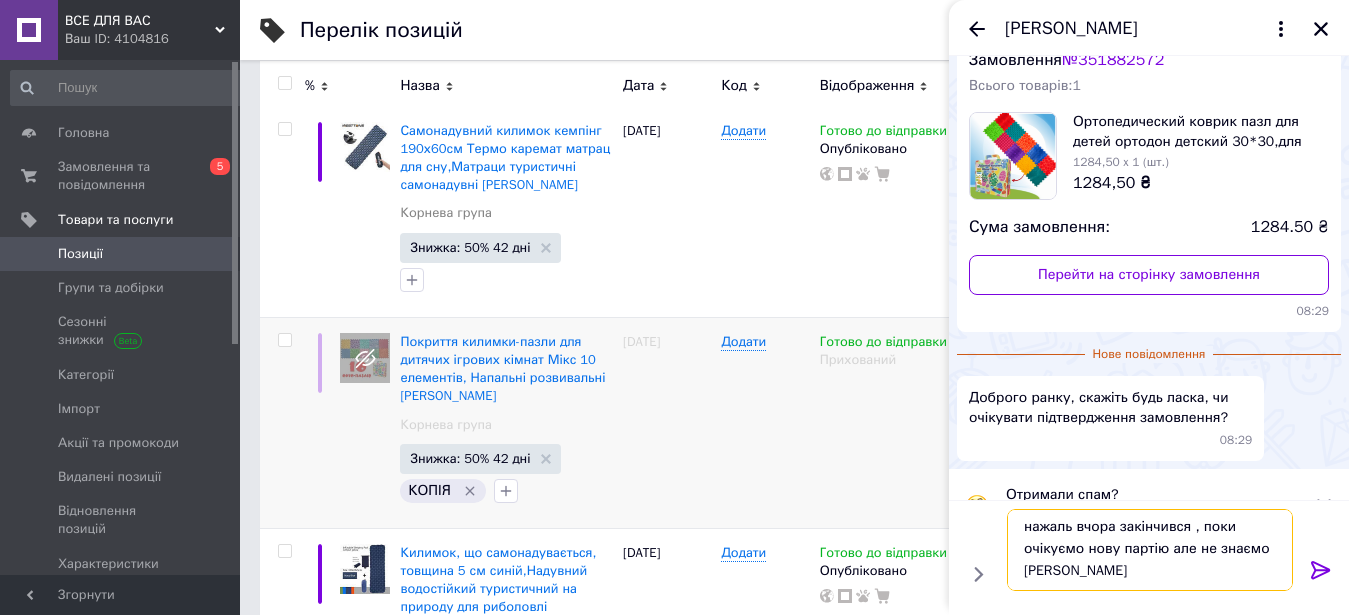 scroll, scrollTop: 2, scrollLeft: 0, axis: vertical 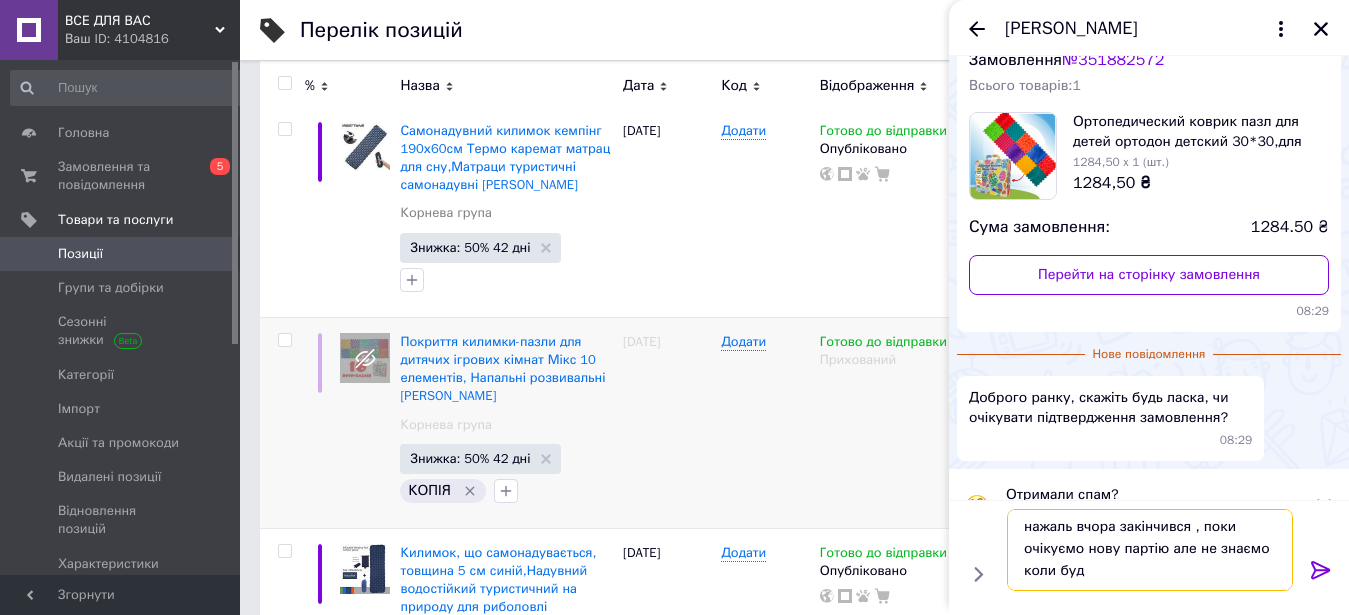 type on "нажаль вчора закінчився , поки очікуємо нову партію але не знаємо коли буде" 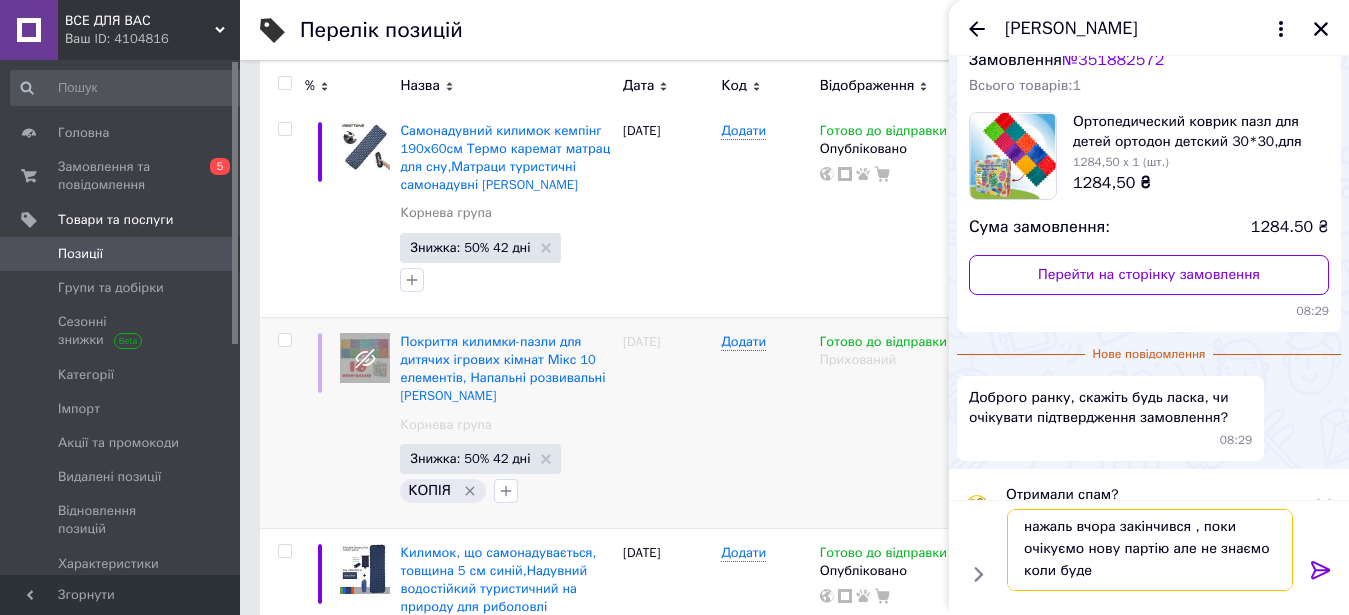 type 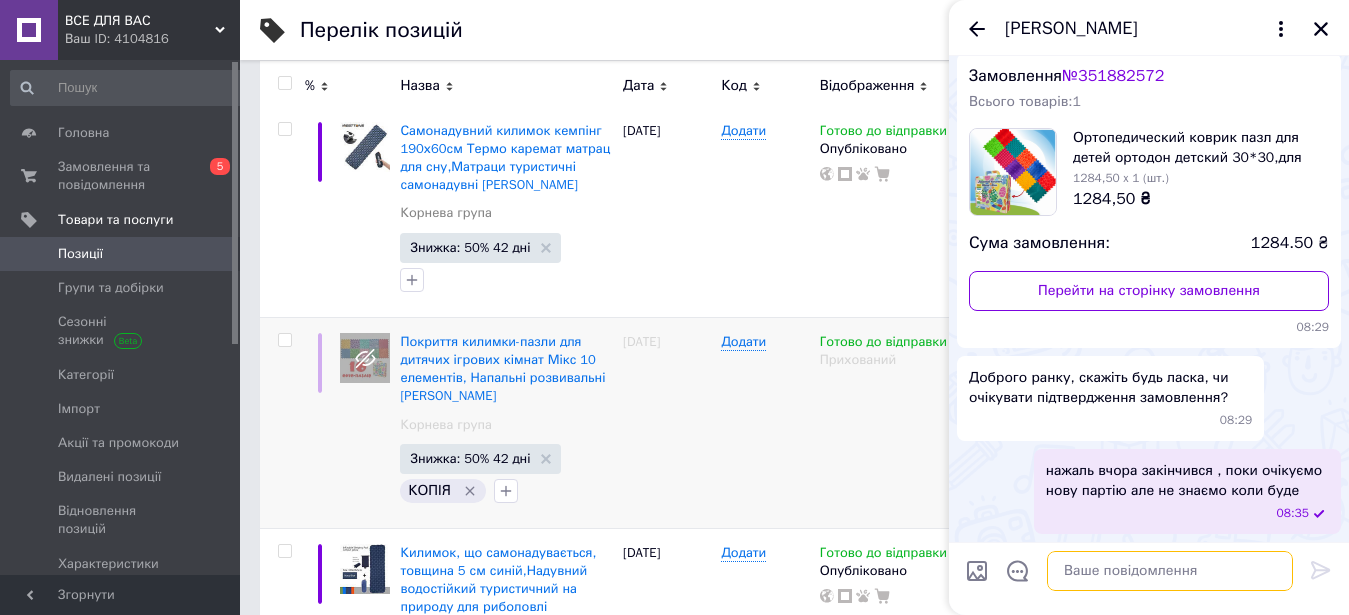 scroll, scrollTop: 0, scrollLeft: 0, axis: both 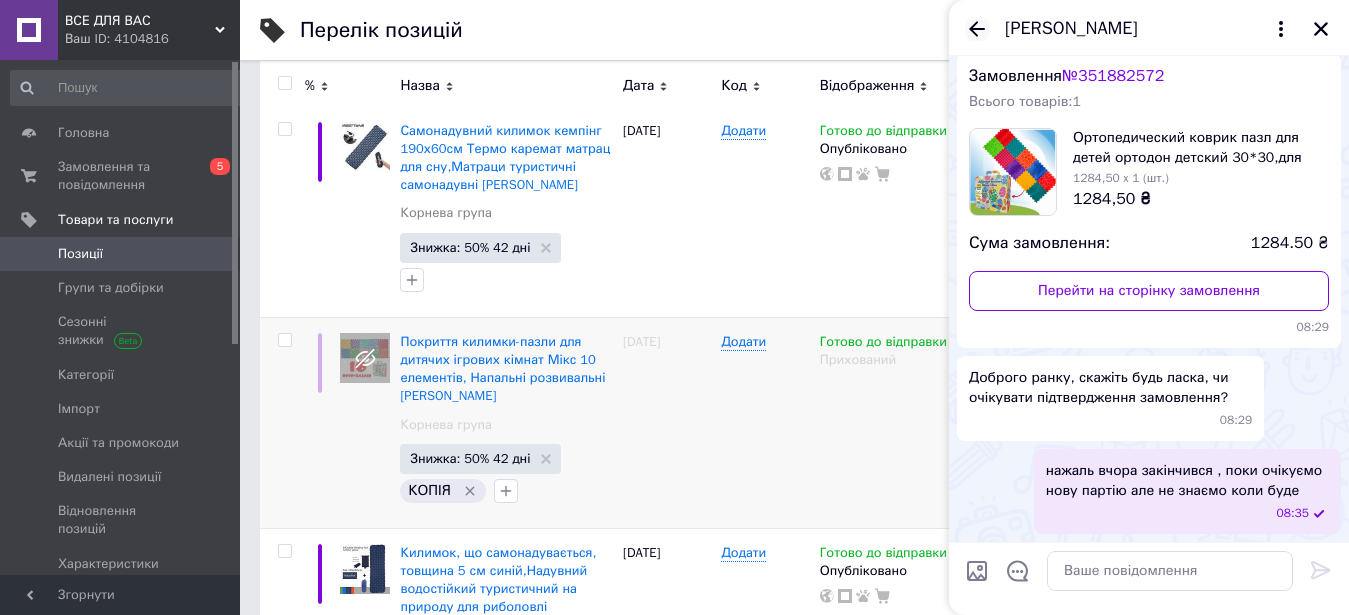 click 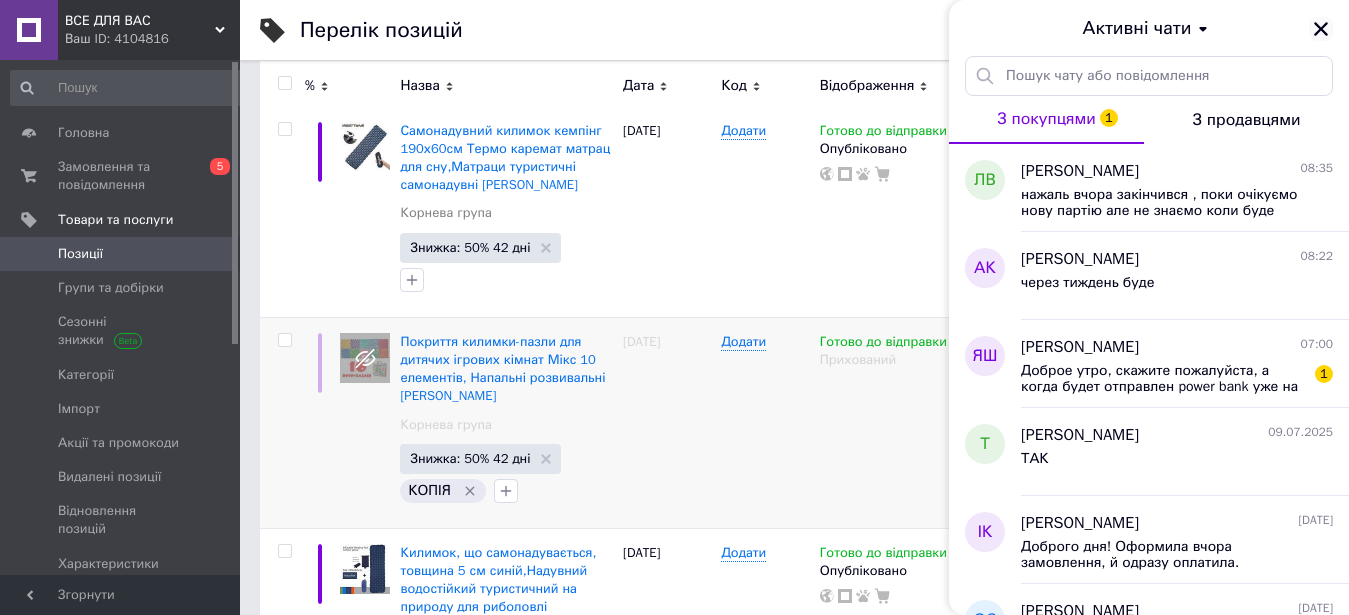 click 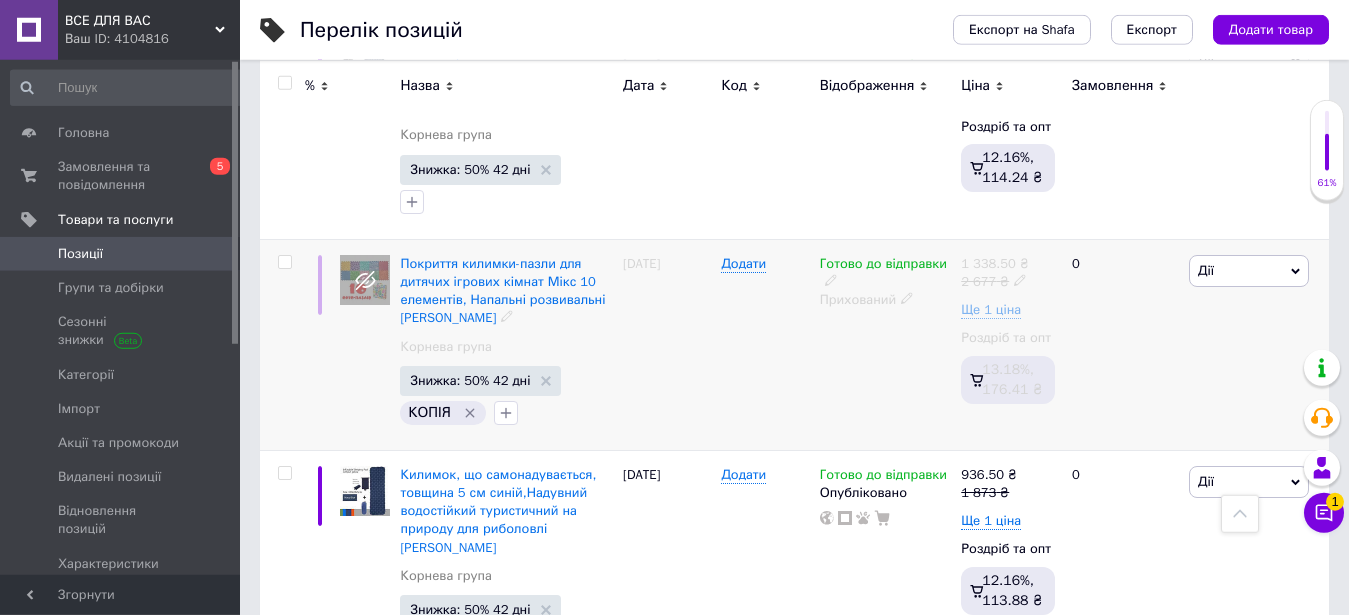 scroll, scrollTop: 2130, scrollLeft: 0, axis: vertical 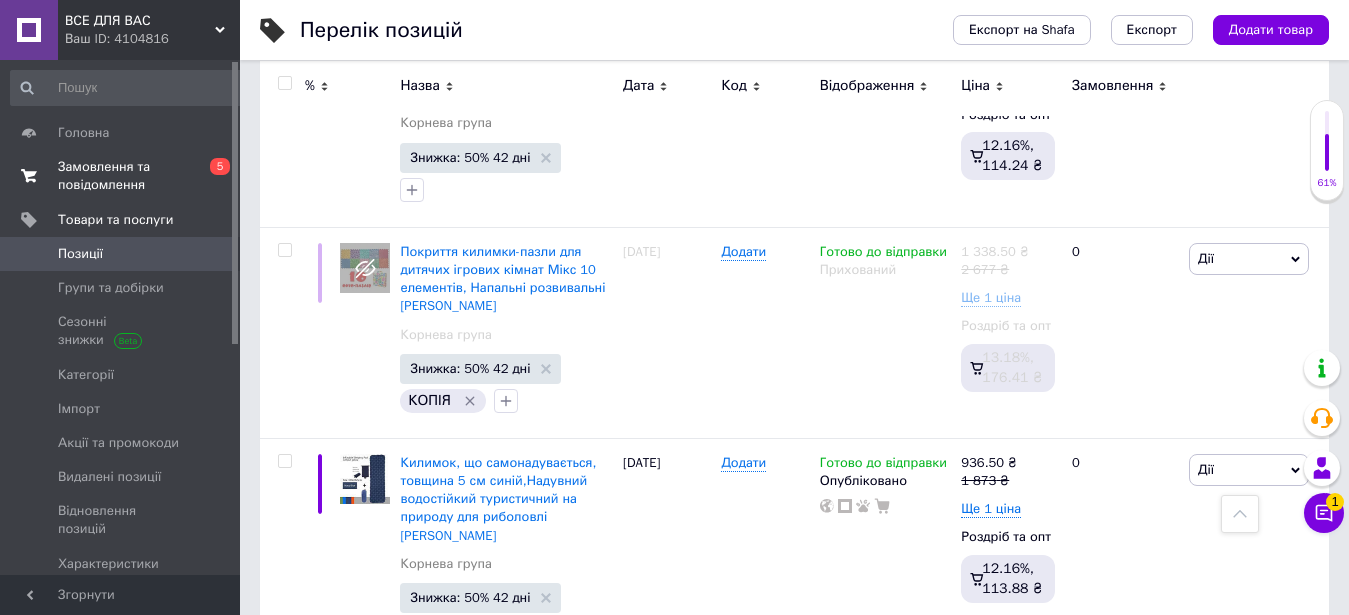 click on "Замовлення та повідомлення" at bounding box center (121, 176) 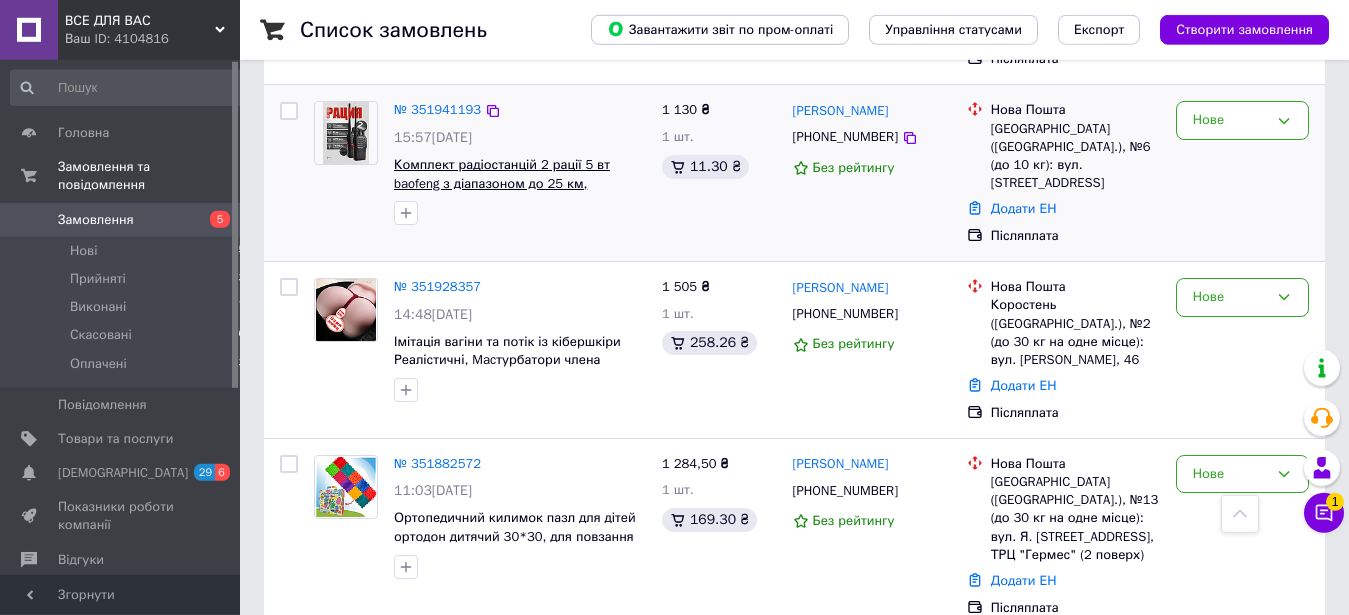 scroll, scrollTop: 772, scrollLeft: 0, axis: vertical 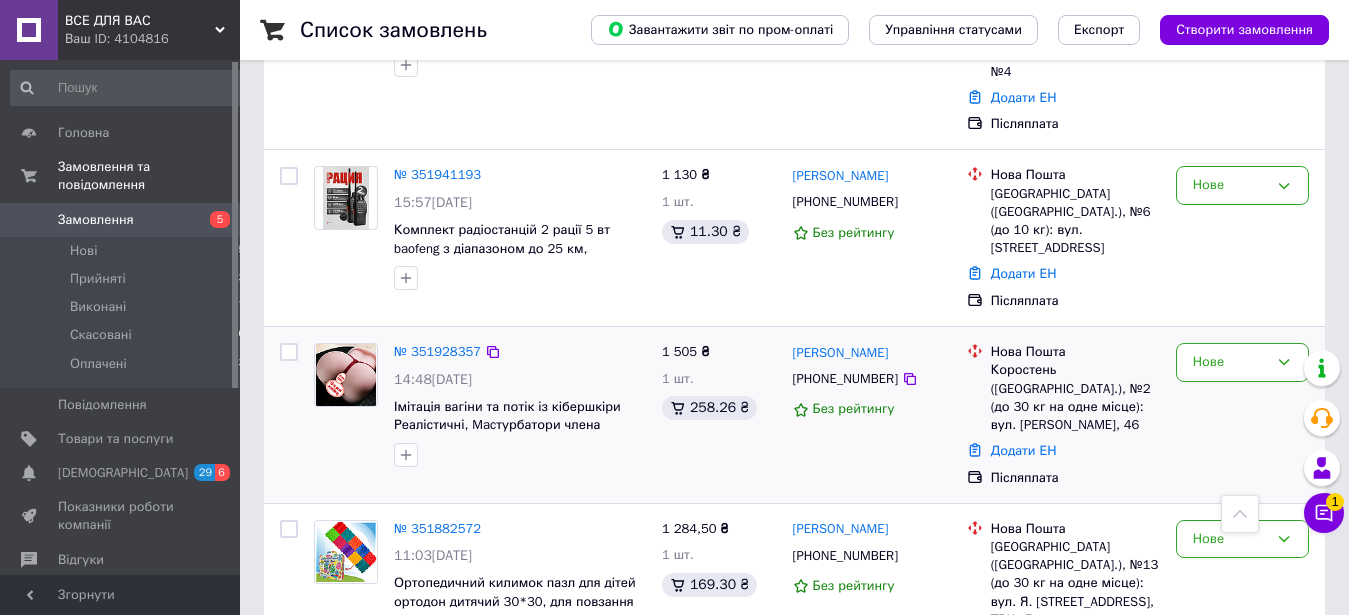 click on "№ 351928357" at bounding box center [437, 352] 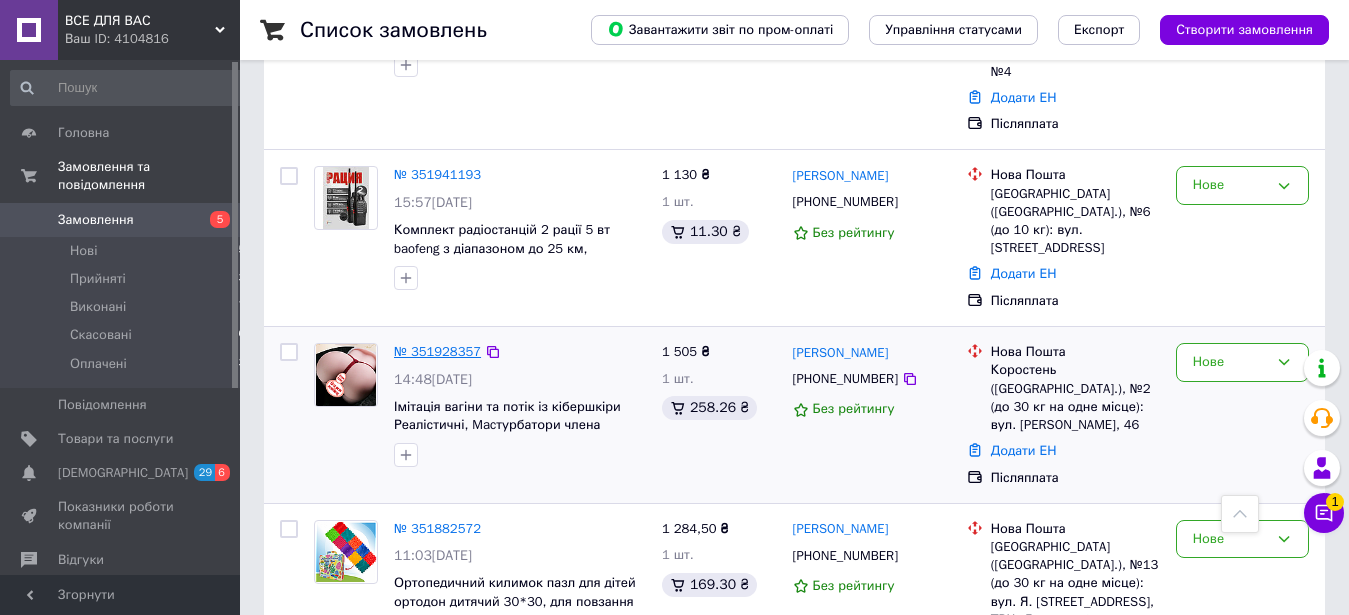 click on "№ 351928357" at bounding box center (437, 351) 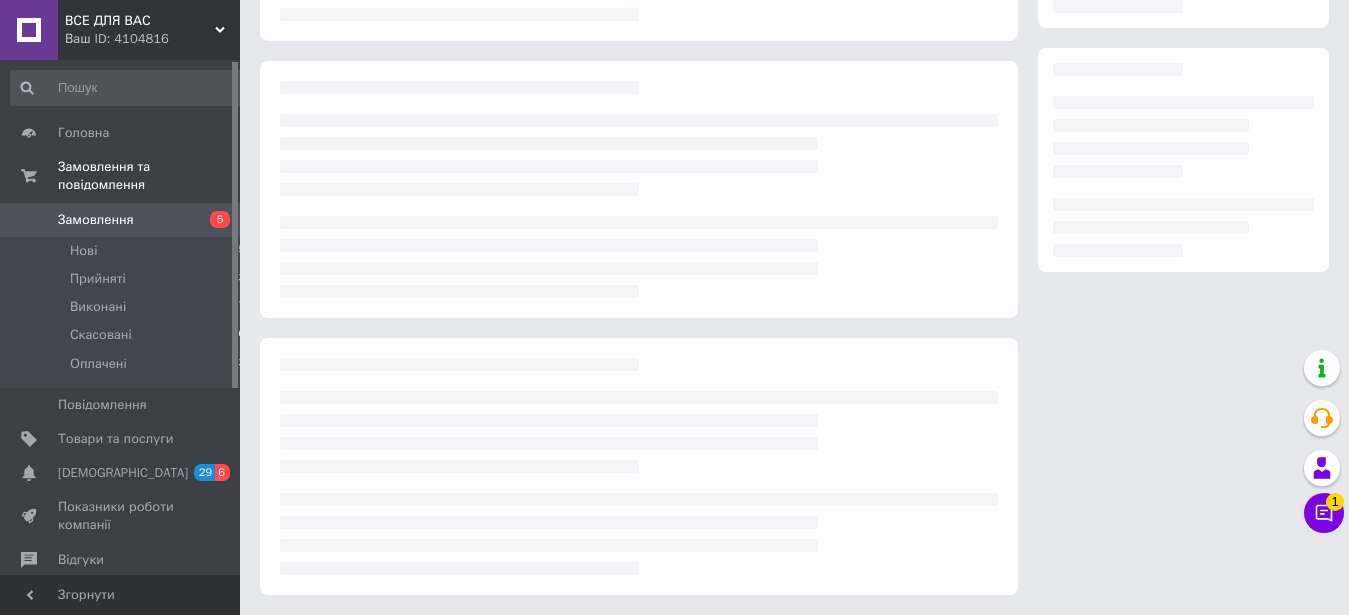 scroll, scrollTop: 299, scrollLeft: 0, axis: vertical 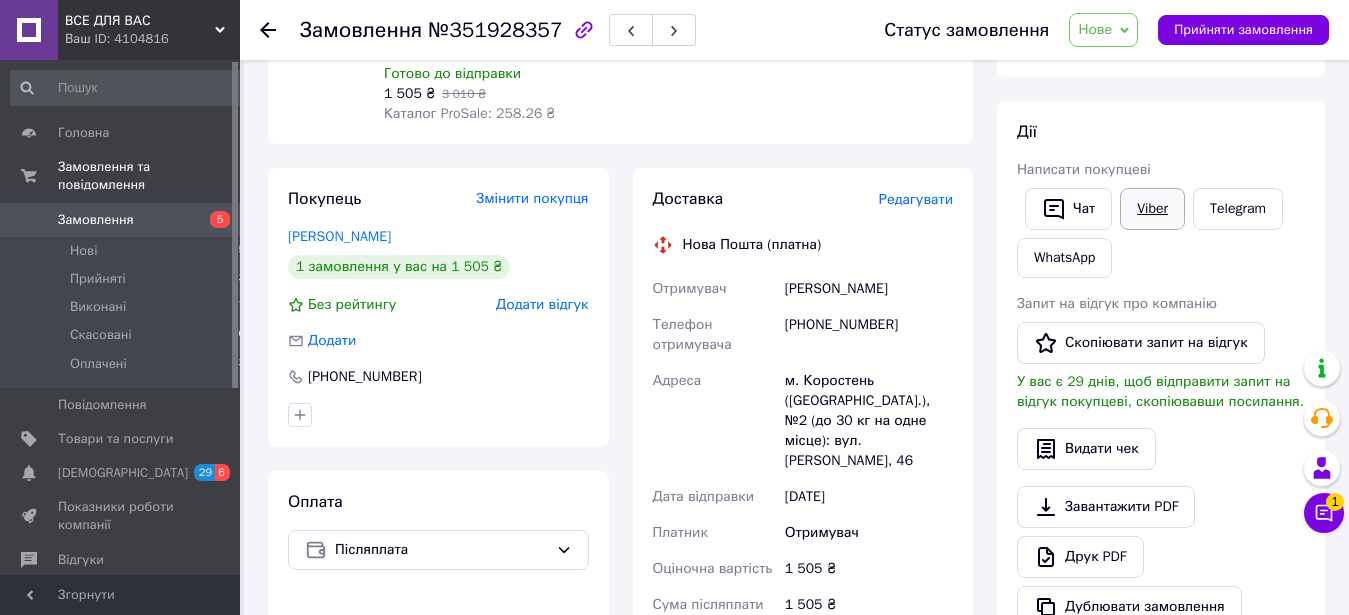 click on "Viber" at bounding box center [1152, 209] 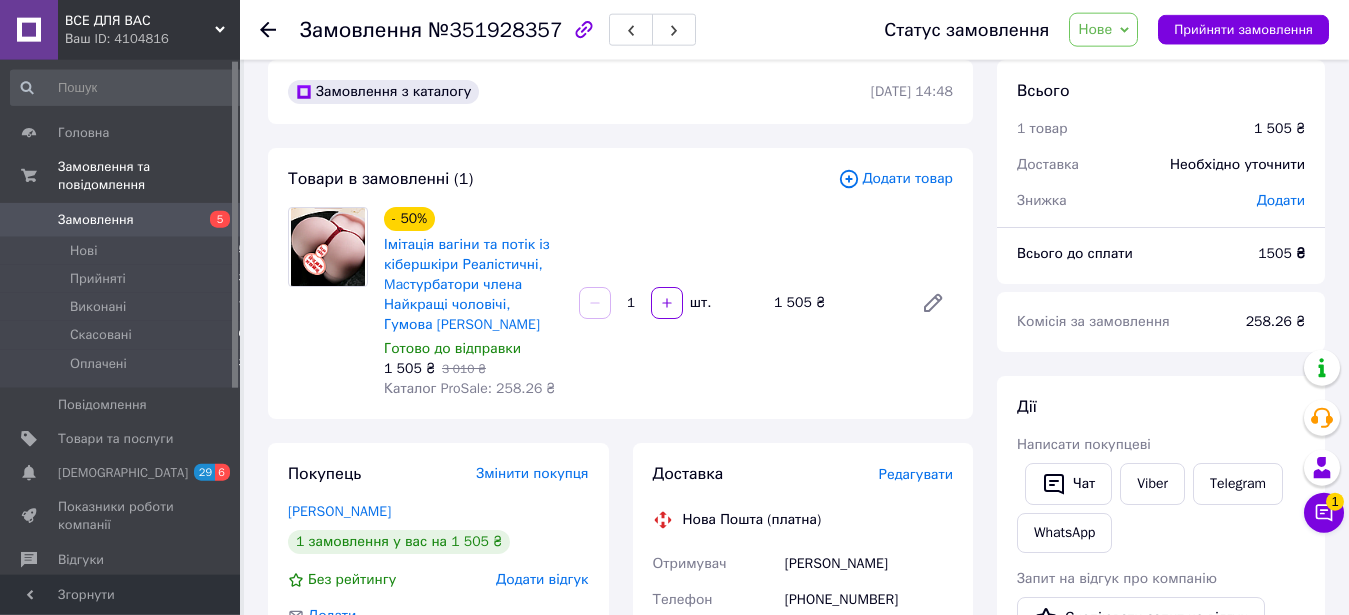 scroll, scrollTop: 0, scrollLeft: 0, axis: both 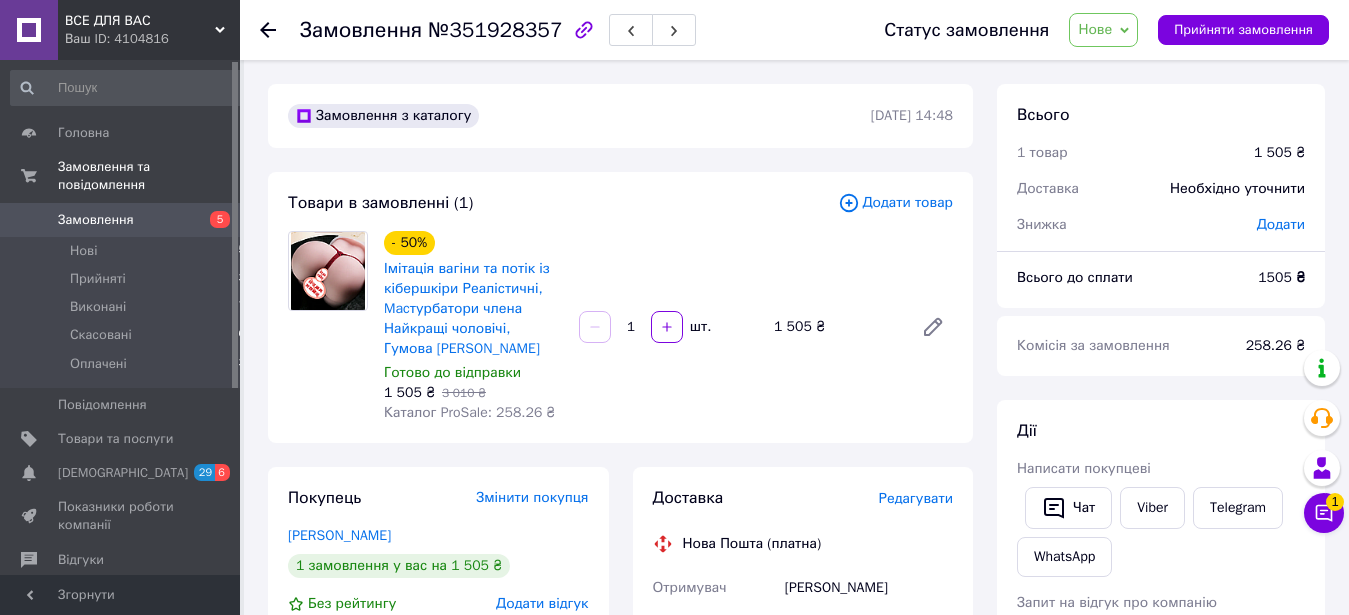 click 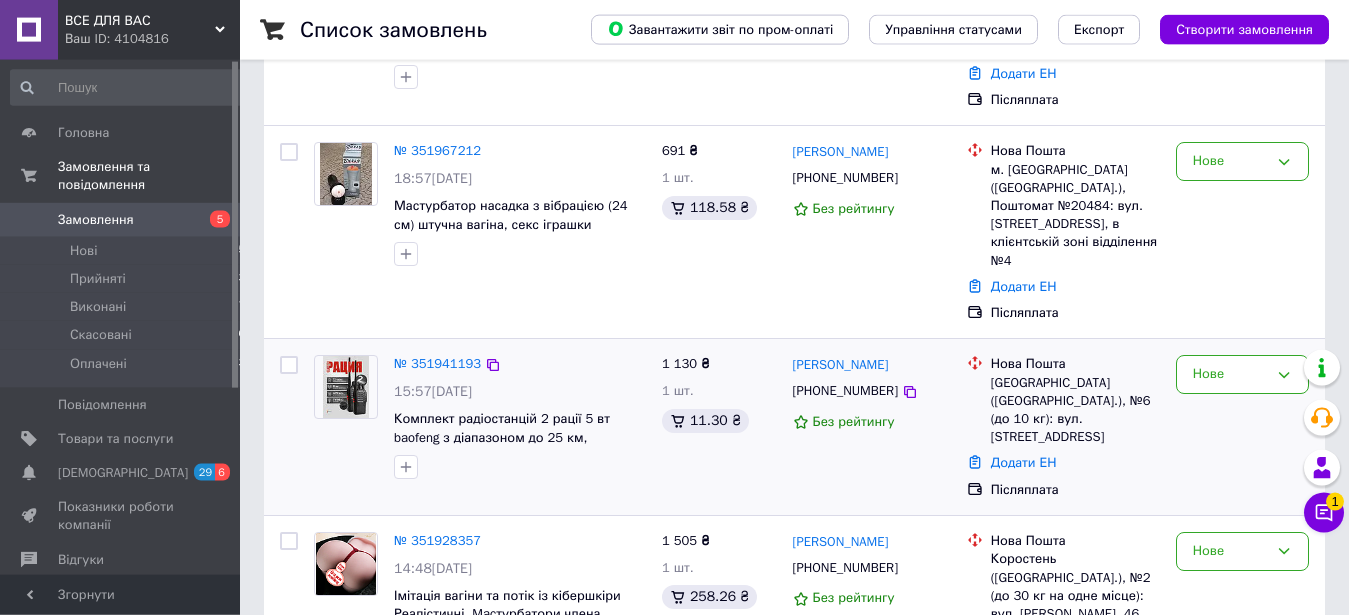 scroll, scrollTop: 714, scrollLeft: 0, axis: vertical 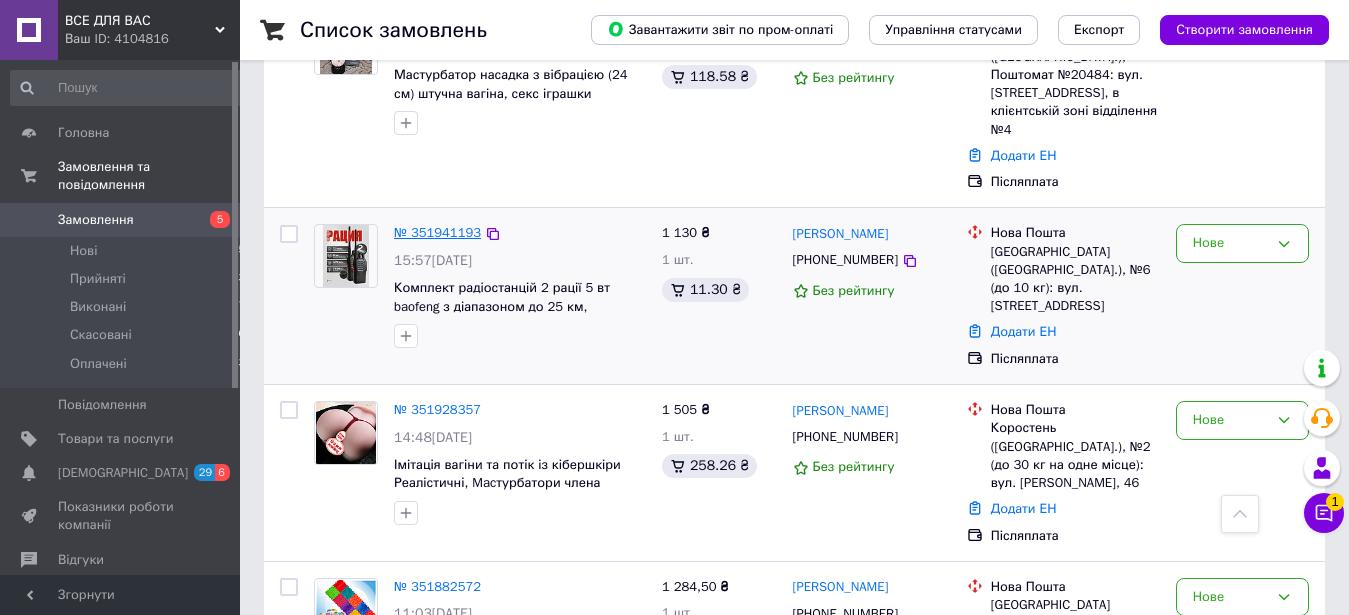 click on "№ 351941193" at bounding box center [437, 232] 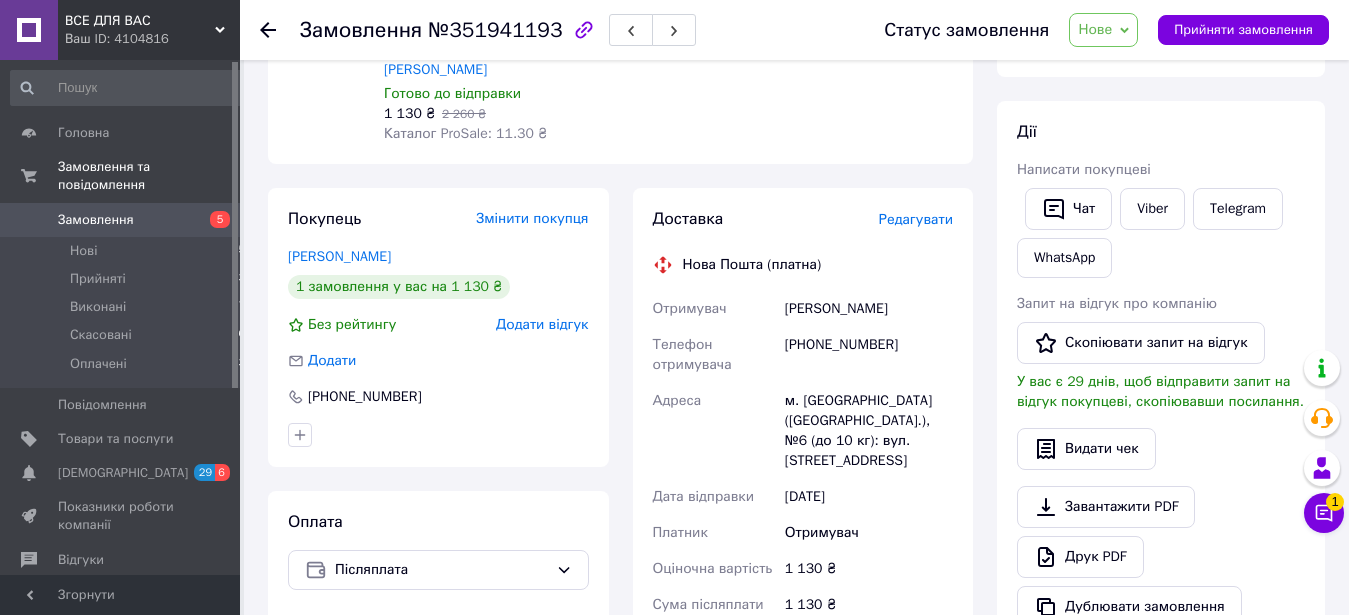 scroll, scrollTop: 0, scrollLeft: 0, axis: both 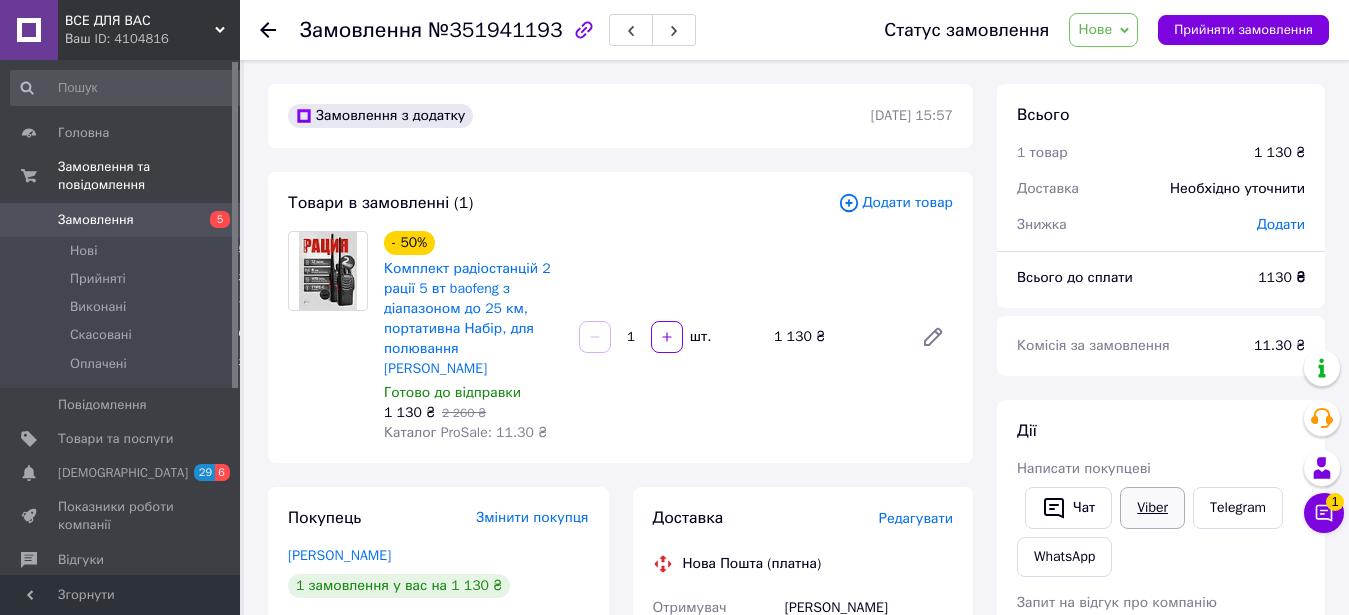 click on "Viber" at bounding box center [1152, 508] 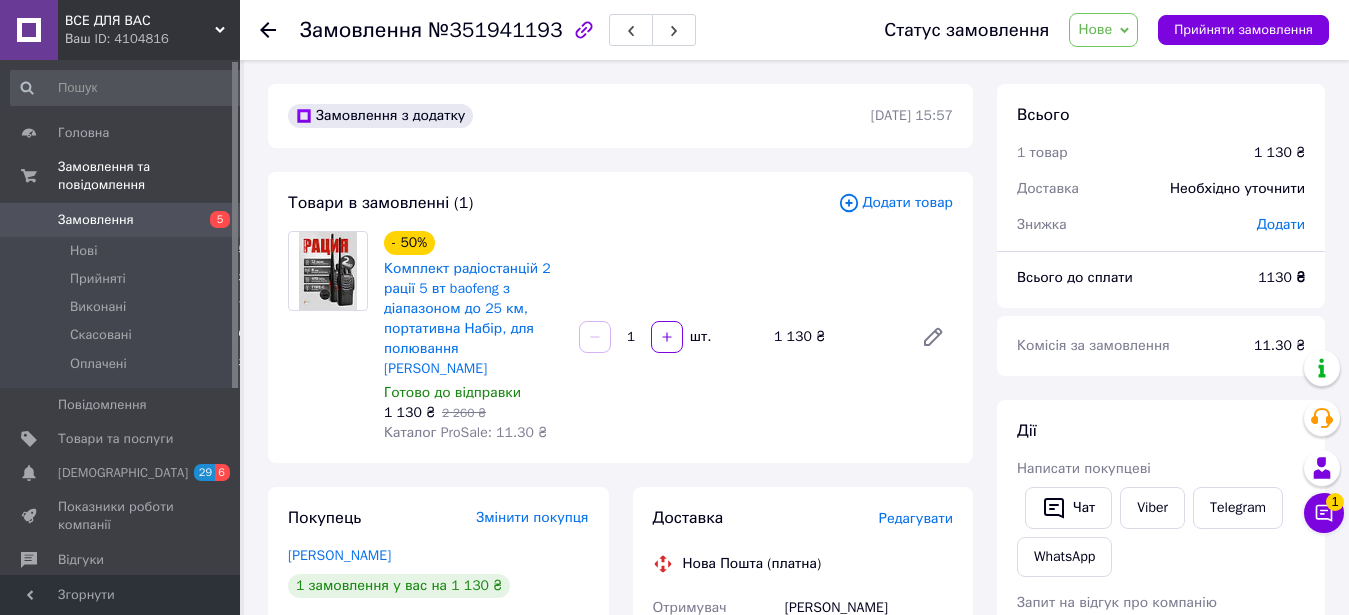 click on "Замовлення" at bounding box center [121, 220] 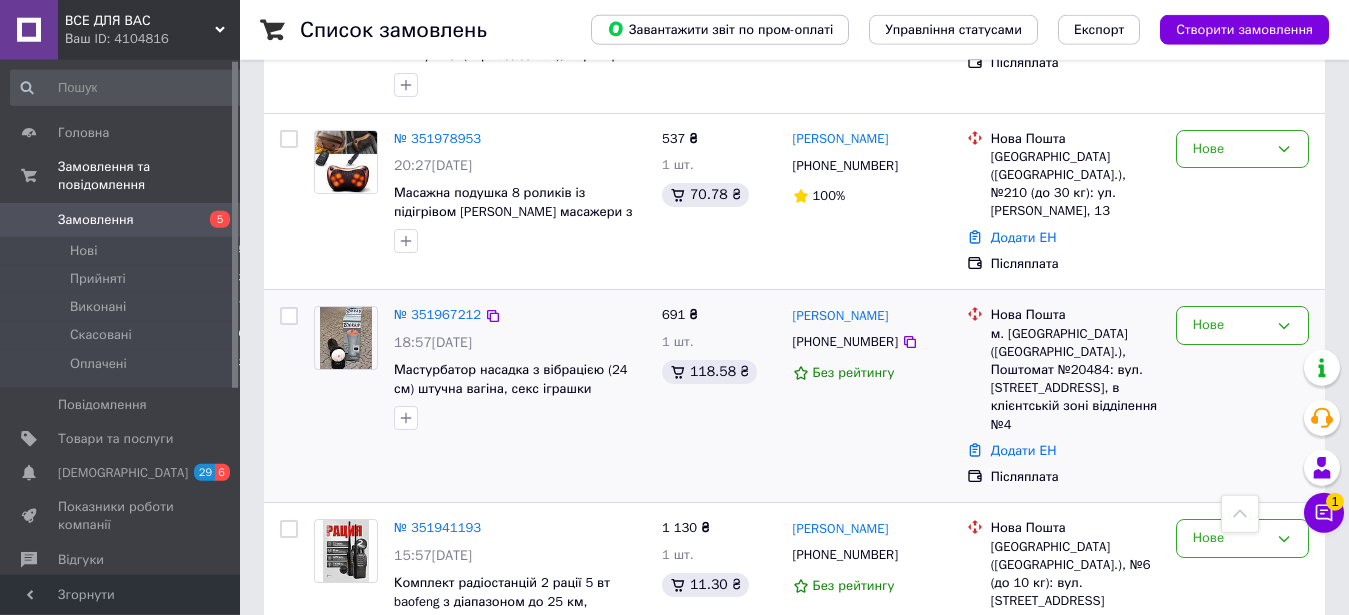 scroll, scrollTop: 306, scrollLeft: 0, axis: vertical 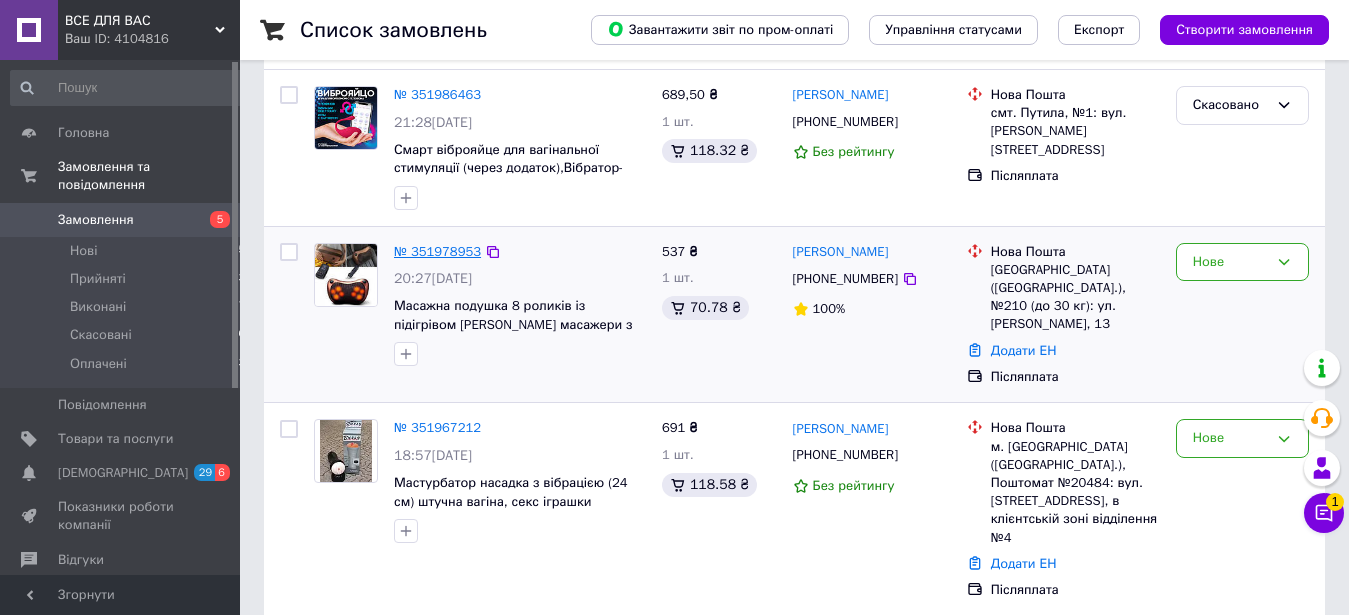 click on "№ 351978953" at bounding box center (437, 251) 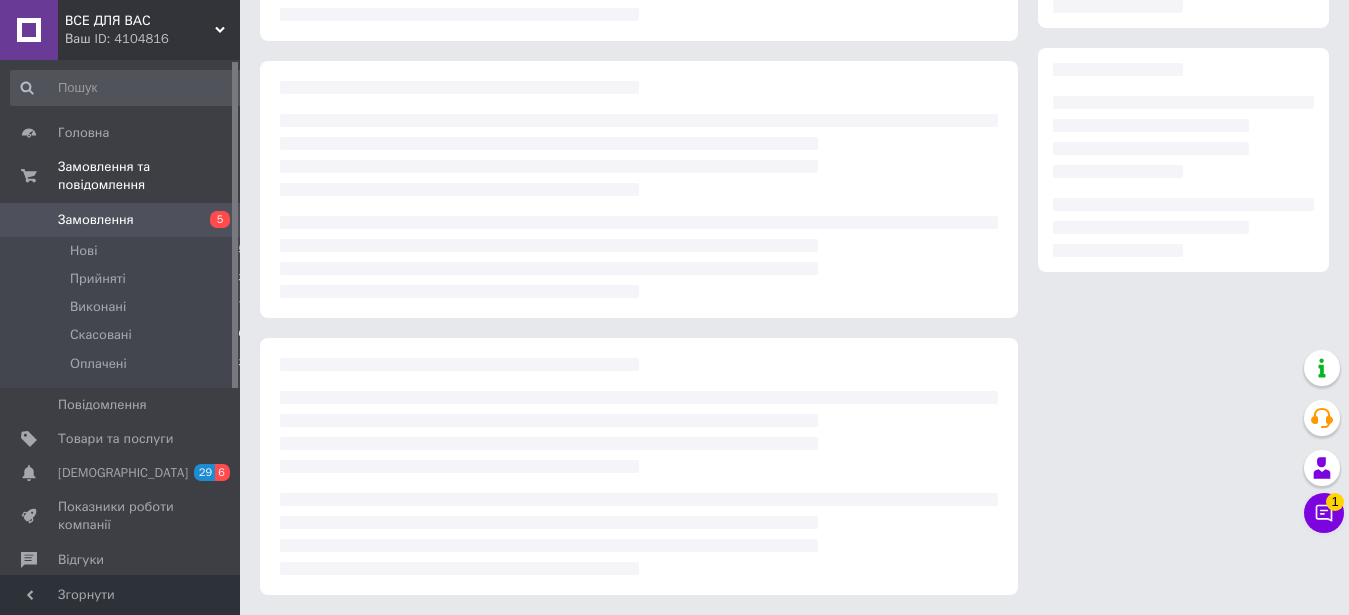scroll, scrollTop: 299, scrollLeft: 0, axis: vertical 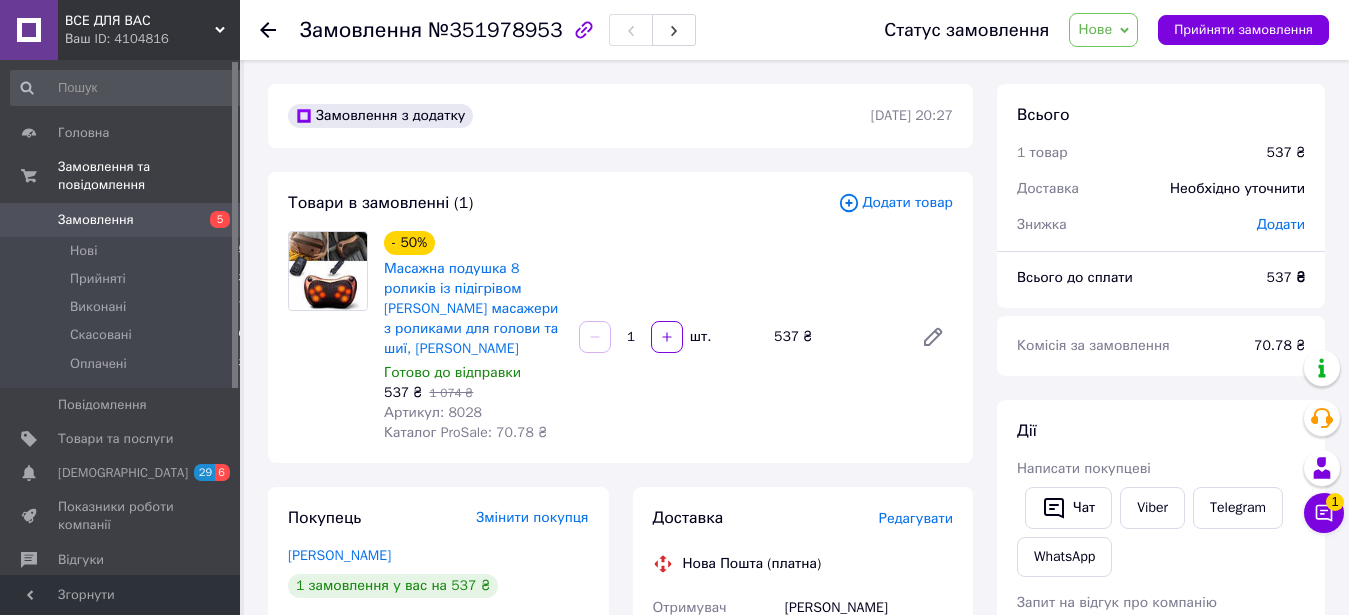 click 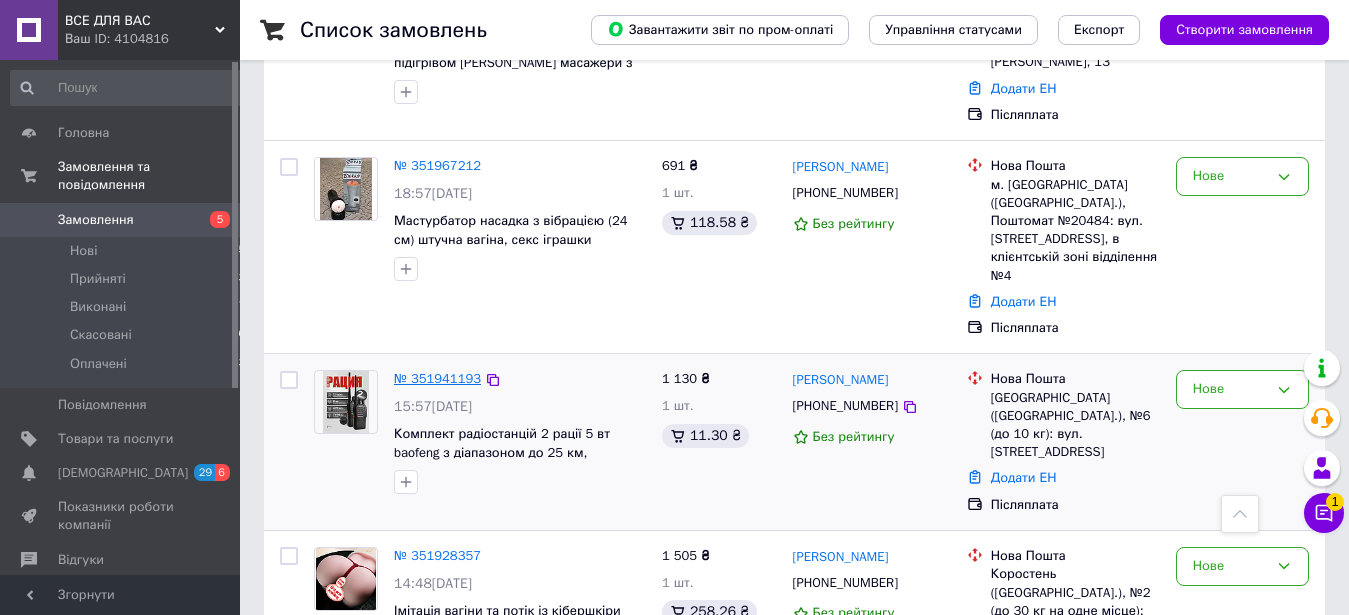 click on "№ 351941193" at bounding box center [437, 378] 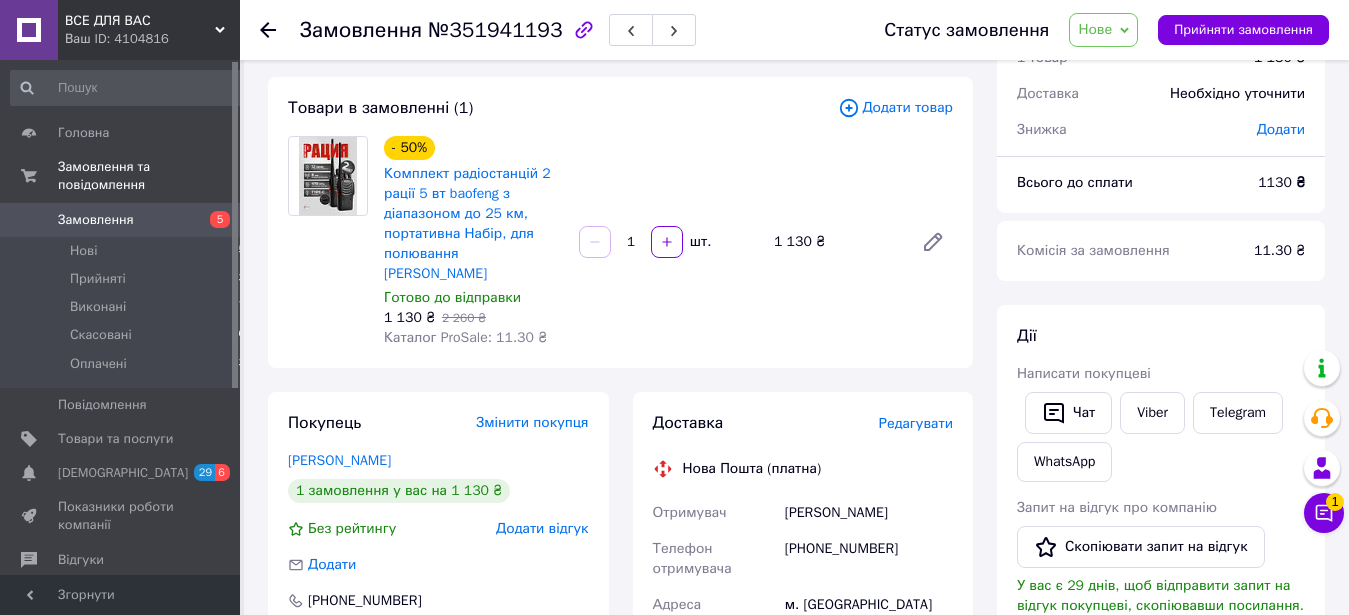 scroll, scrollTop: 299, scrollLeft: 0, axis: vertical 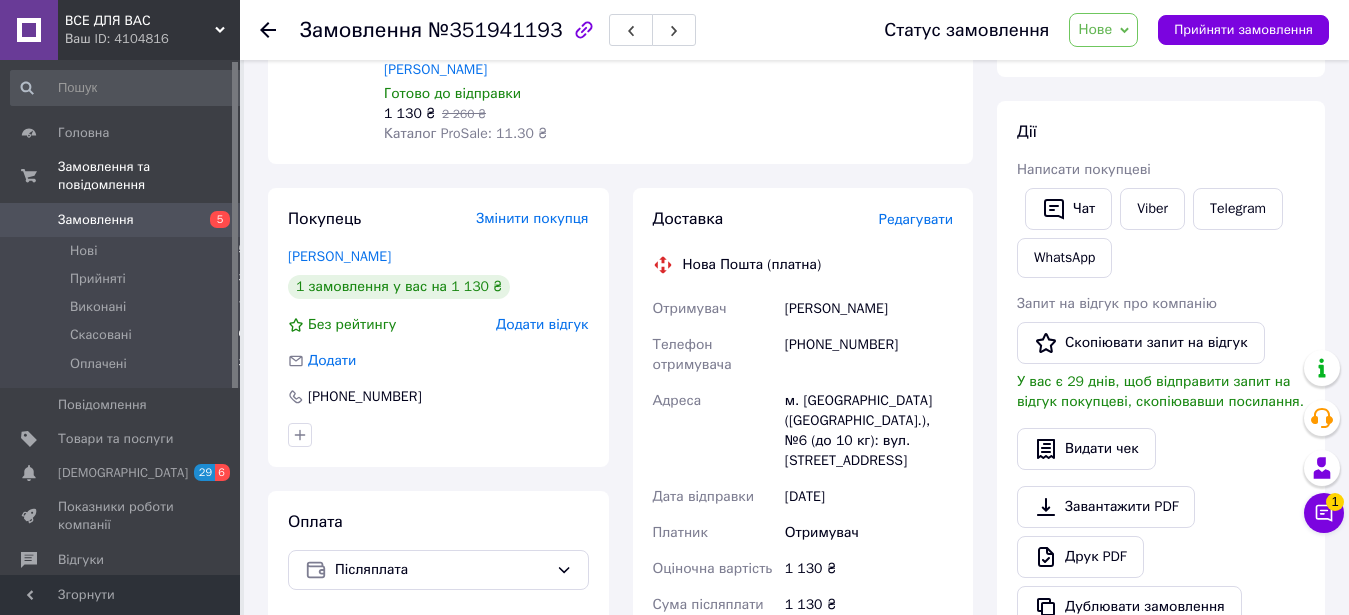 drag, startPoint x: 930, startPoint y: 284, endPoint x: 781, endPoint y: 287, distance: 149.0302 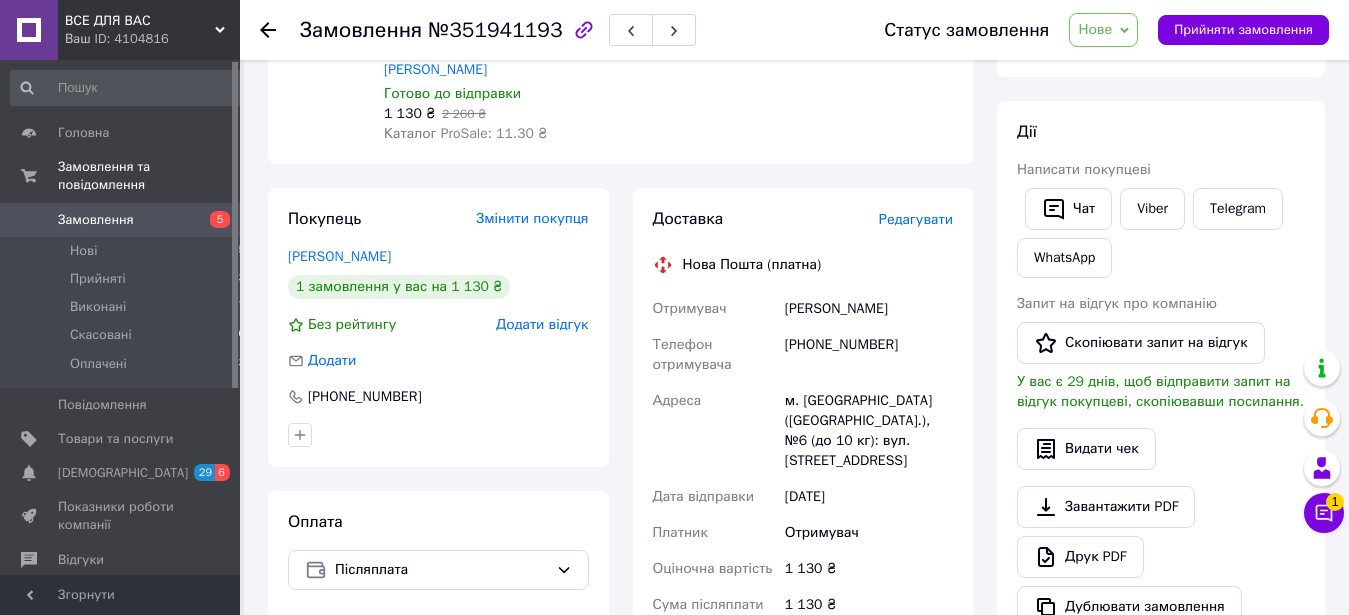 click on "[PERSON_NAME]" at bounding box center (869, 309) 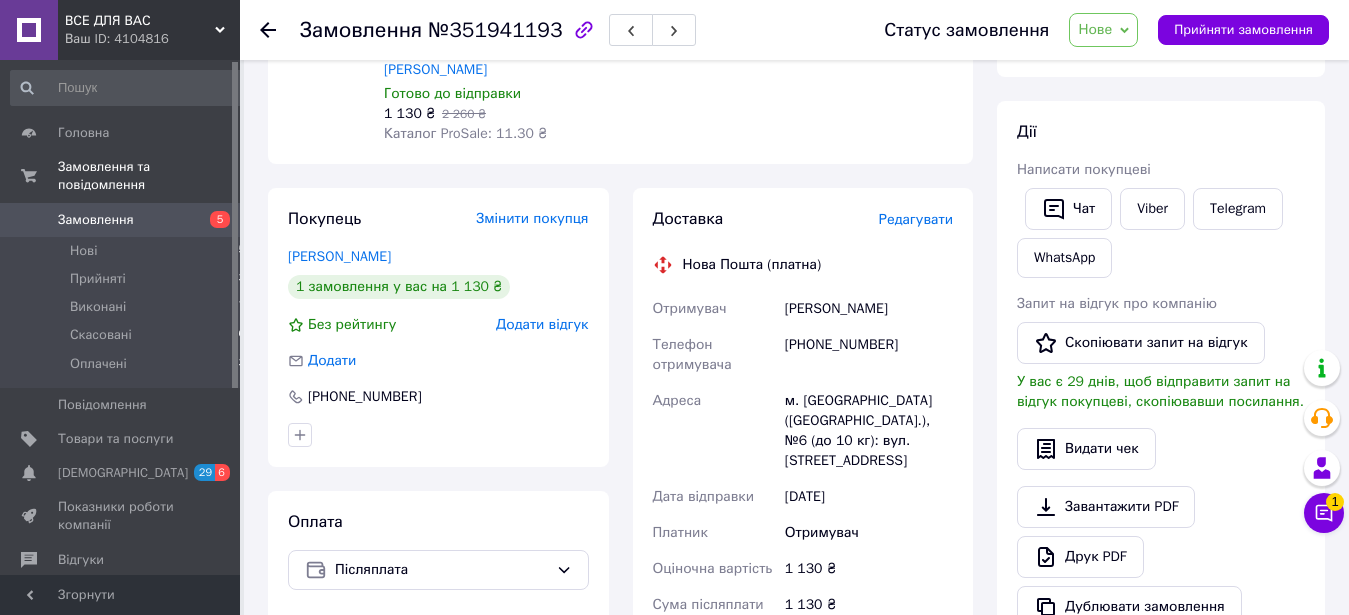 drag, startPoint x: 779, startPoint y: 288, endPoint x: 909, endPoint y: 288, distance: 130 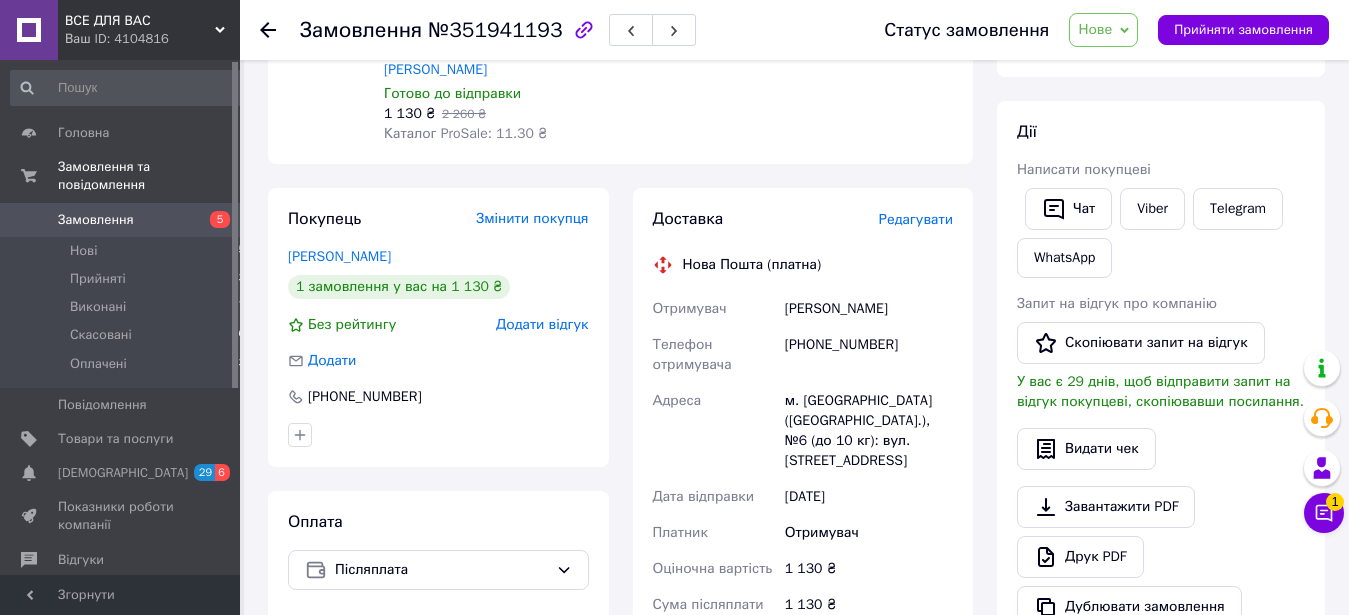click on "Отримувач [PERSON_NAME] Телефон отримувача [PHONE_NUMBER] Адреса [PERSON_NAME]. [GEOGRAPHIC_DATA] ([GEOGRAPHIC_DATA].), №6 (до 10 кг): вул. Сихівська, 8 Дата відправки [DATE] Платник Отримувач Оціночна вартість 1 130 ₴ Сума післяплати 1 130 ₴ Комісія за післяплату 42.60 ₴ Платник комісії післяплати Отримувач" at bounding box center (803, 513) 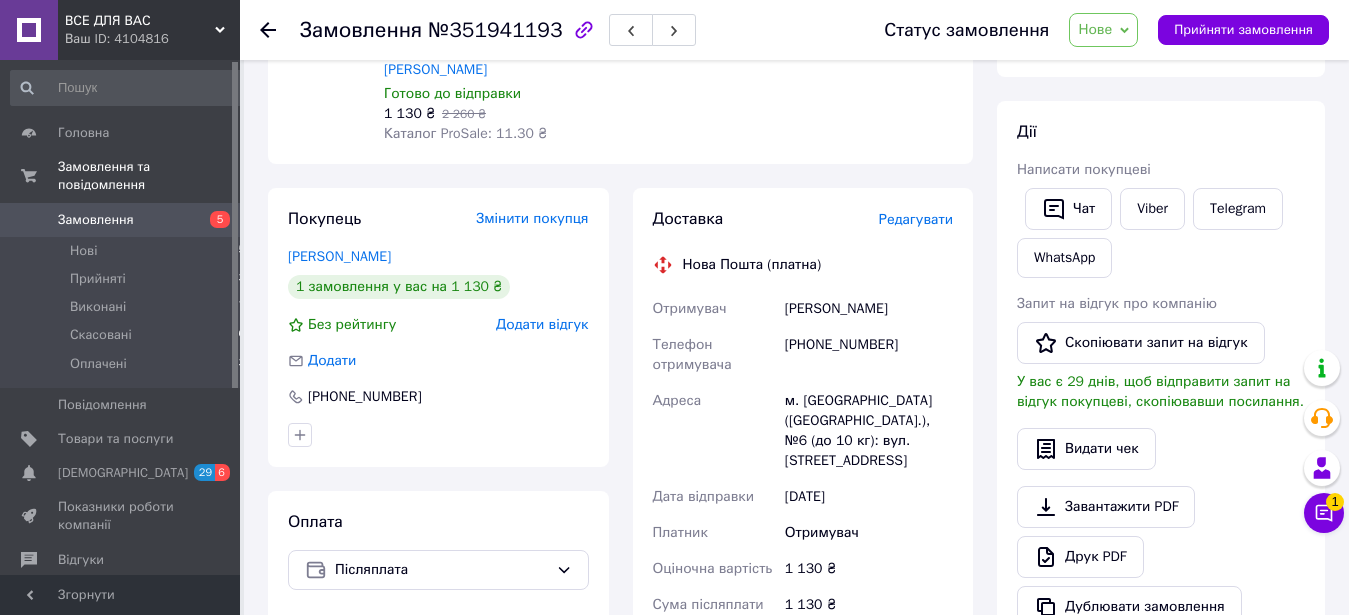 copy on "Отримувач [PERSON_NAME]" 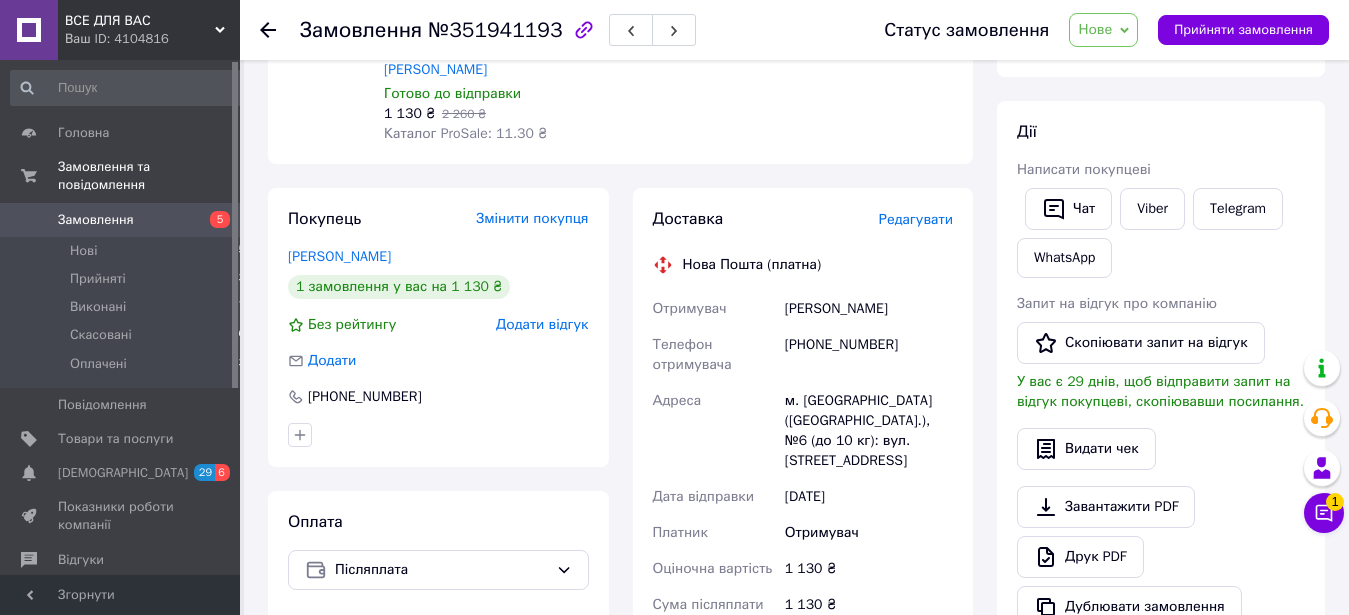 scroll, scrollTop: 0, scrollLeft: 0, axis: both 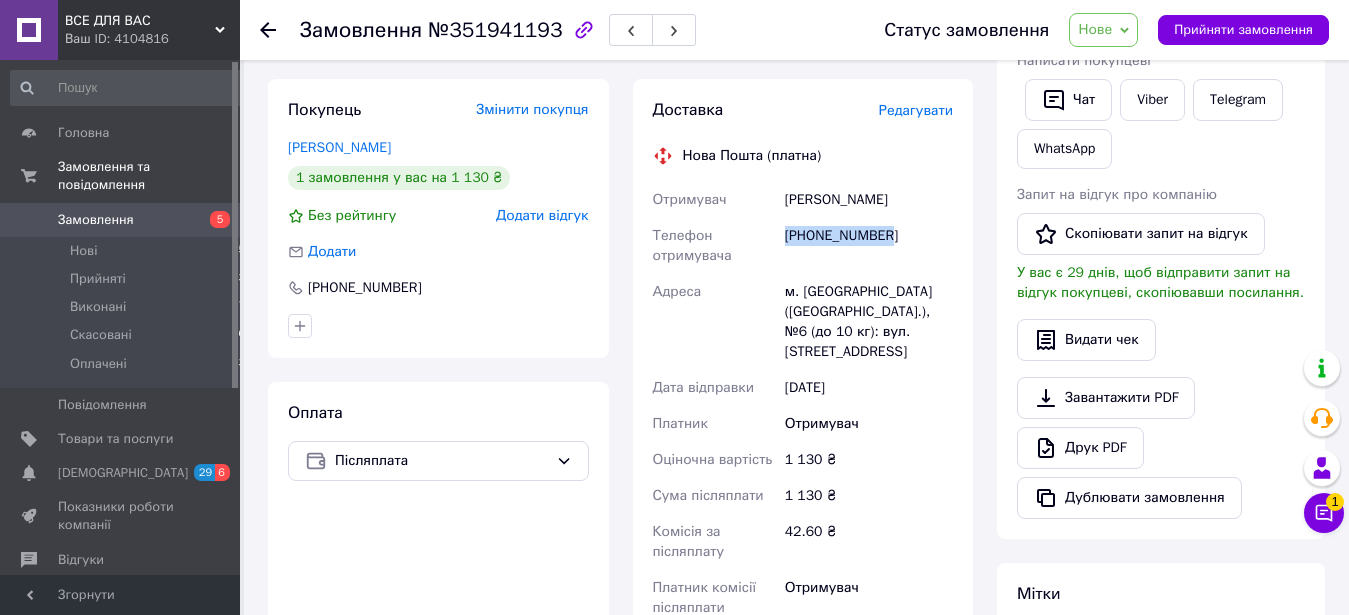 drag, startPoint x: 885, startPoint y: 219, endPoint x: 786, endPoint y: 219, distance: 99 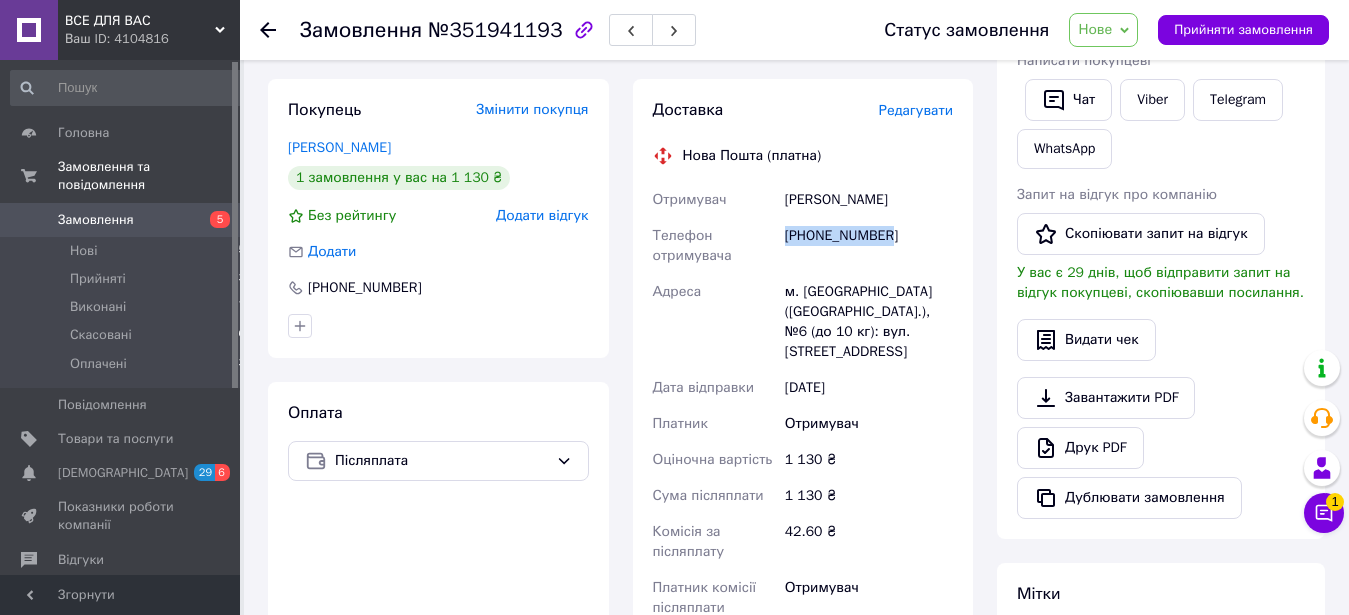 click on "[PHONE_NUMBER]" at bounding box center (869, 246) 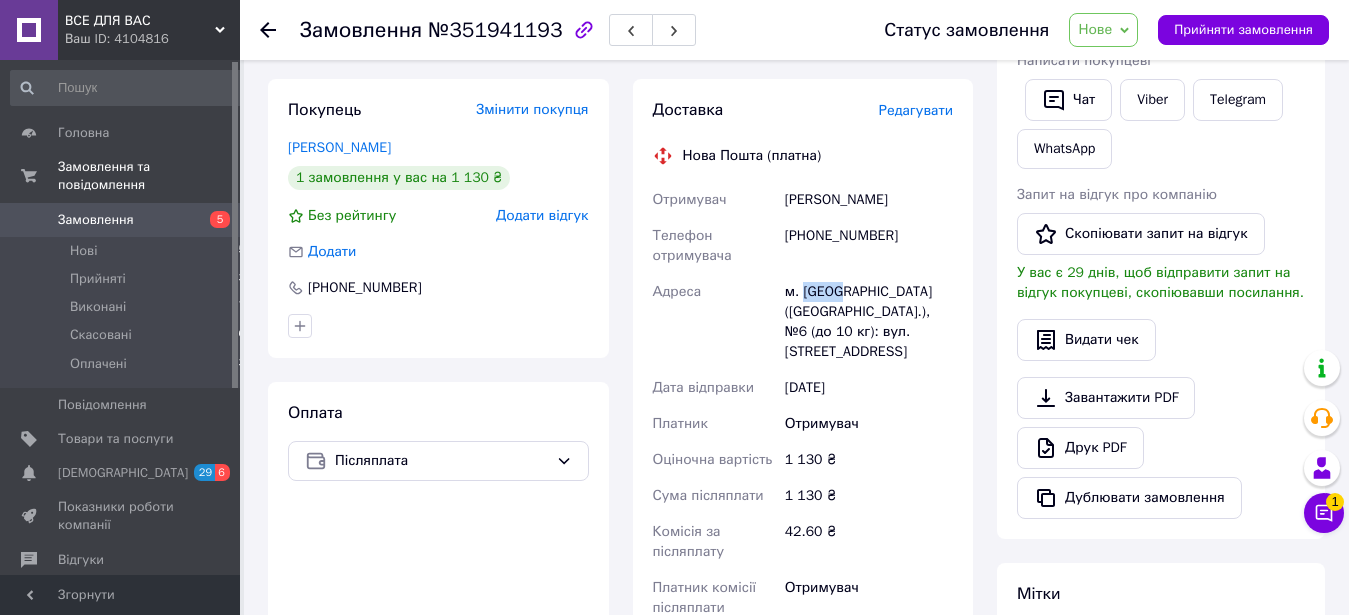 drag, startPoint x: 802, startPoint y: 275, endPoint x: 836, endPoint y: 276, distance: 34.0147 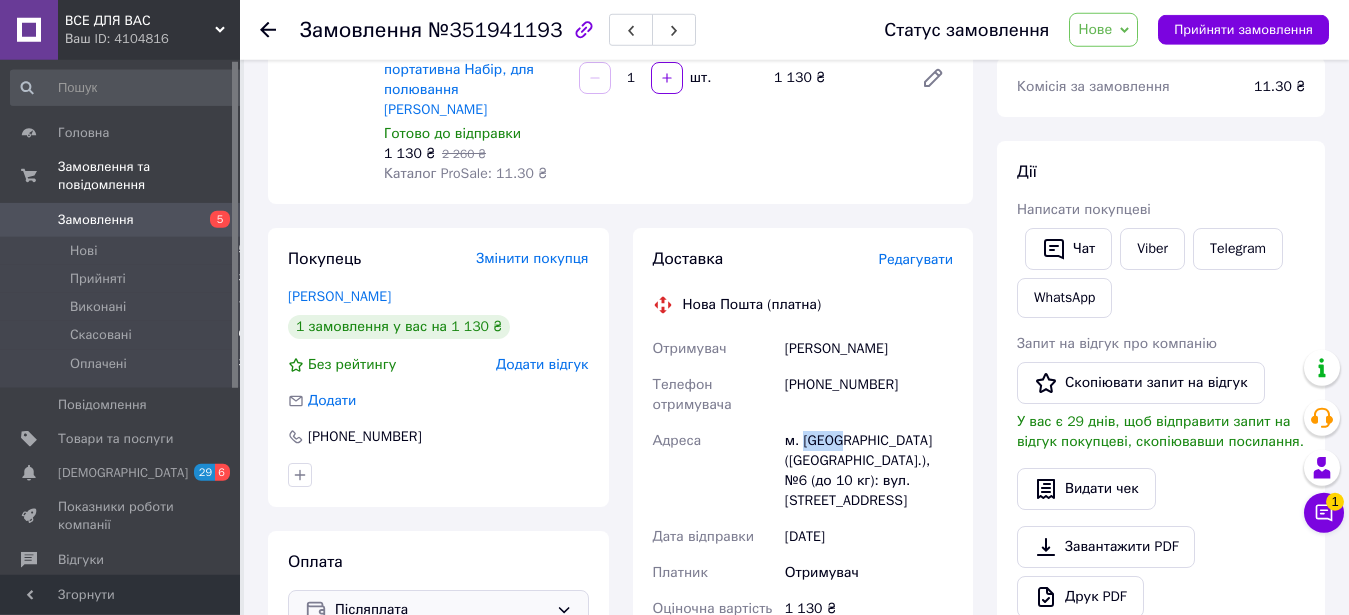 scroll, scrollTop: 102, scrollLeft: 0, axis: vertical 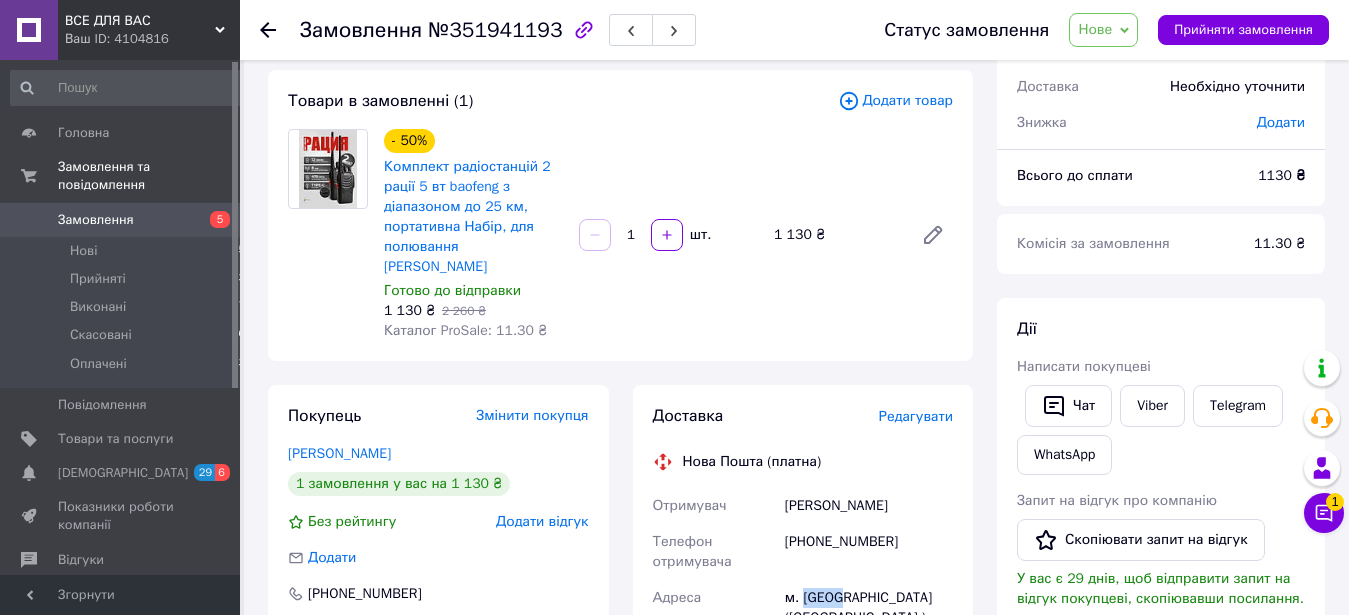 click on "Нове" at bounding box center [1095, 29] 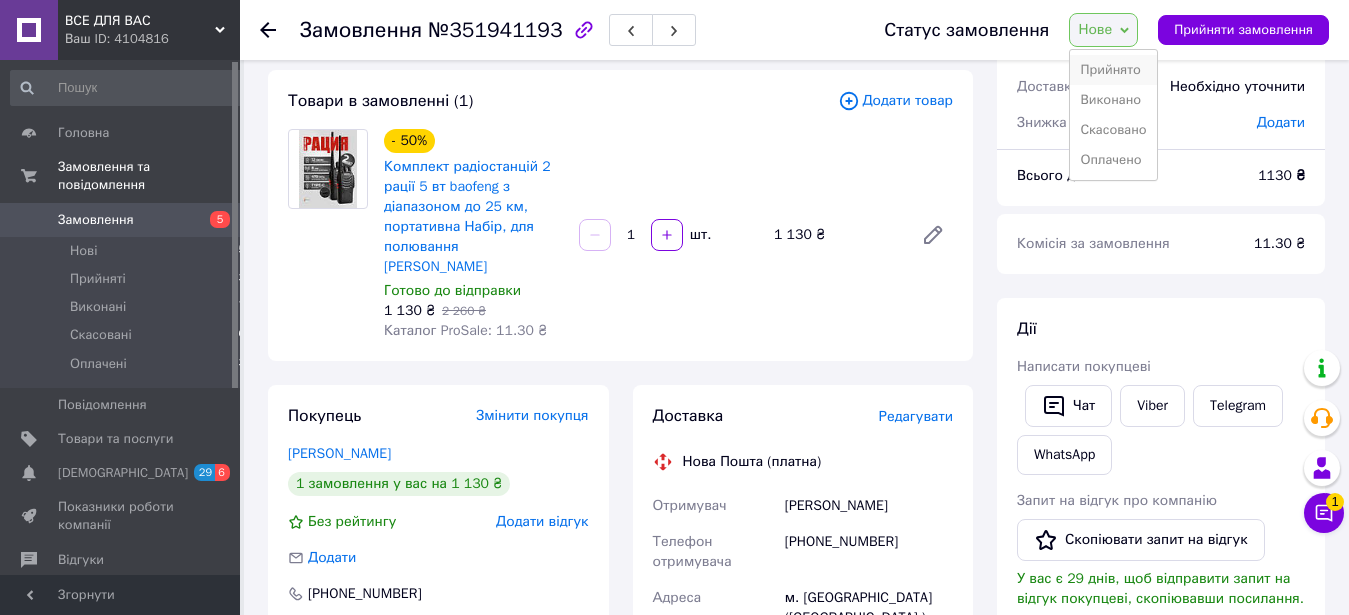 click on "Прийнято" at bounding box center (1113, 70) 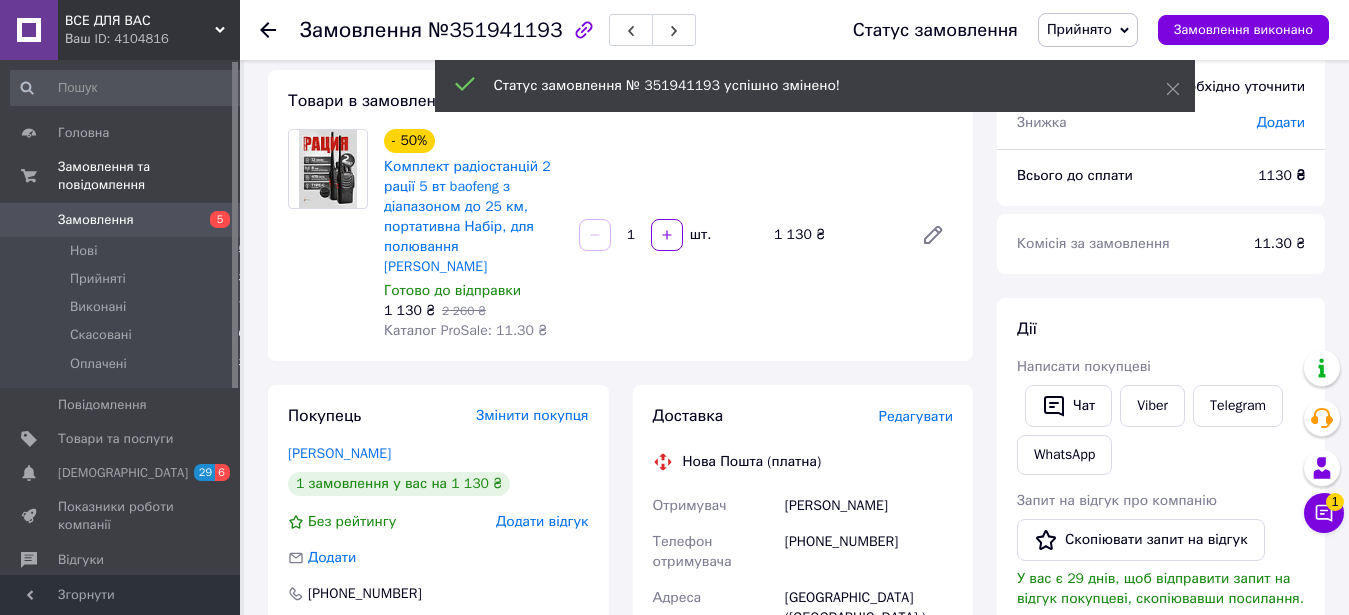 click 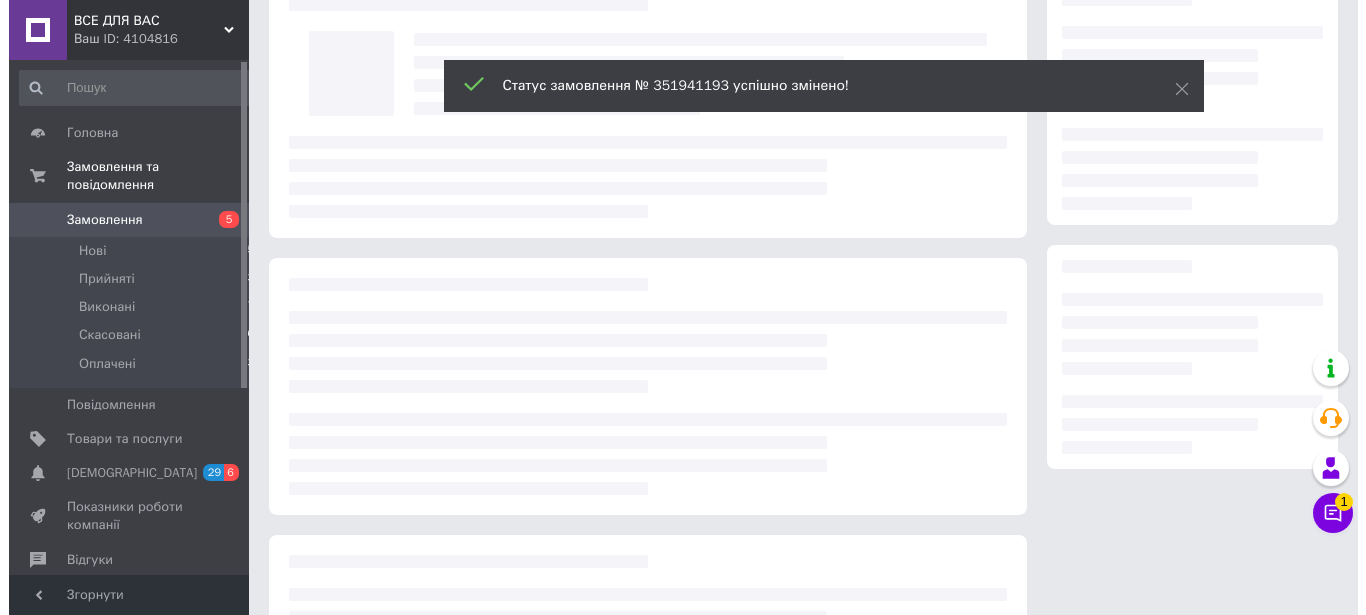 scroll, scrollTop: 0, scrollLeft: 0, axis: both 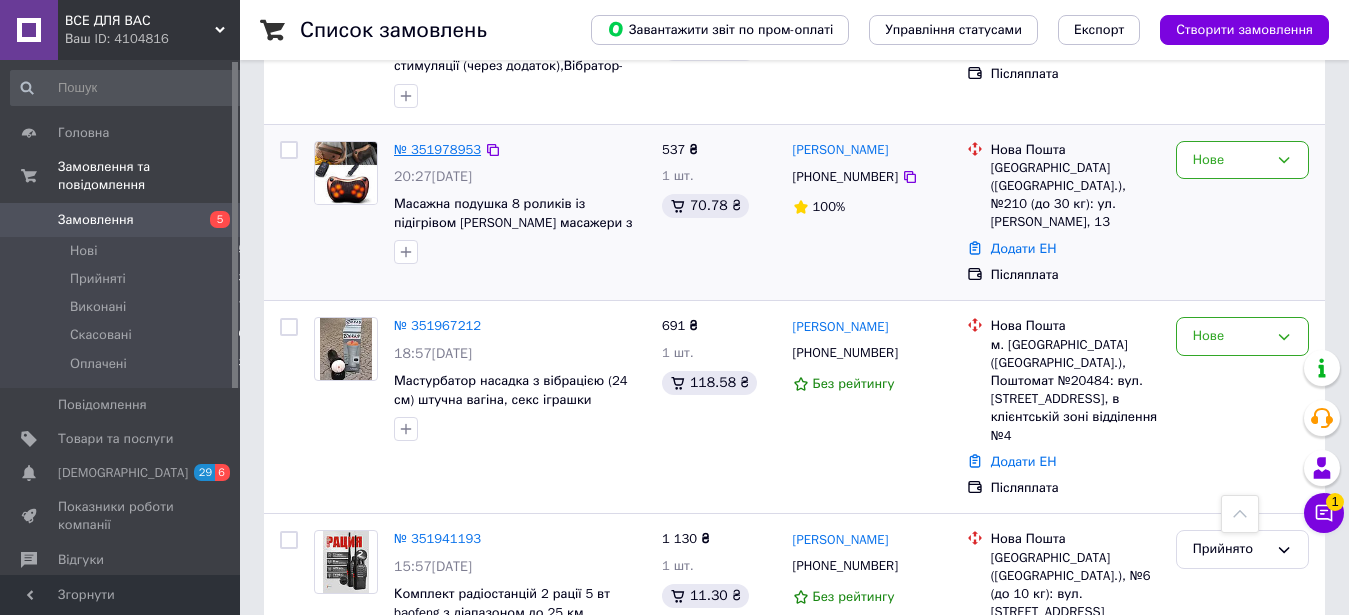 click on "№ 351978953" at bounding box center [437, 149] 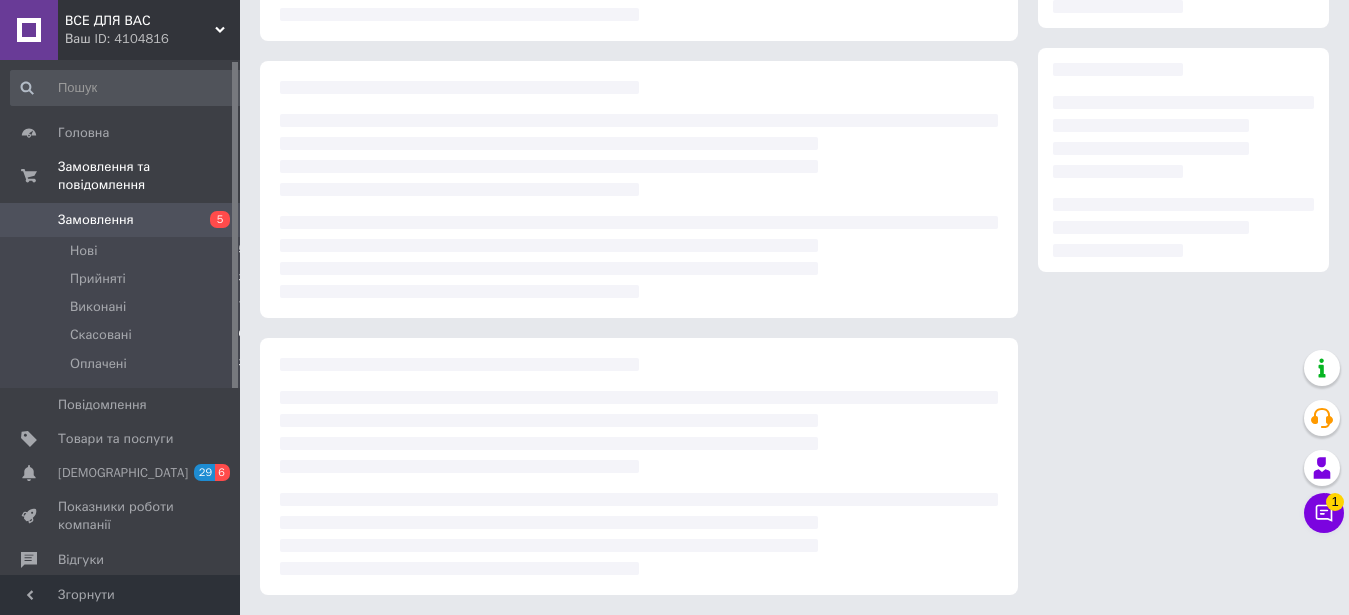 scroll, scrollTop: 299, scrollLeft: 0, axis: vertical 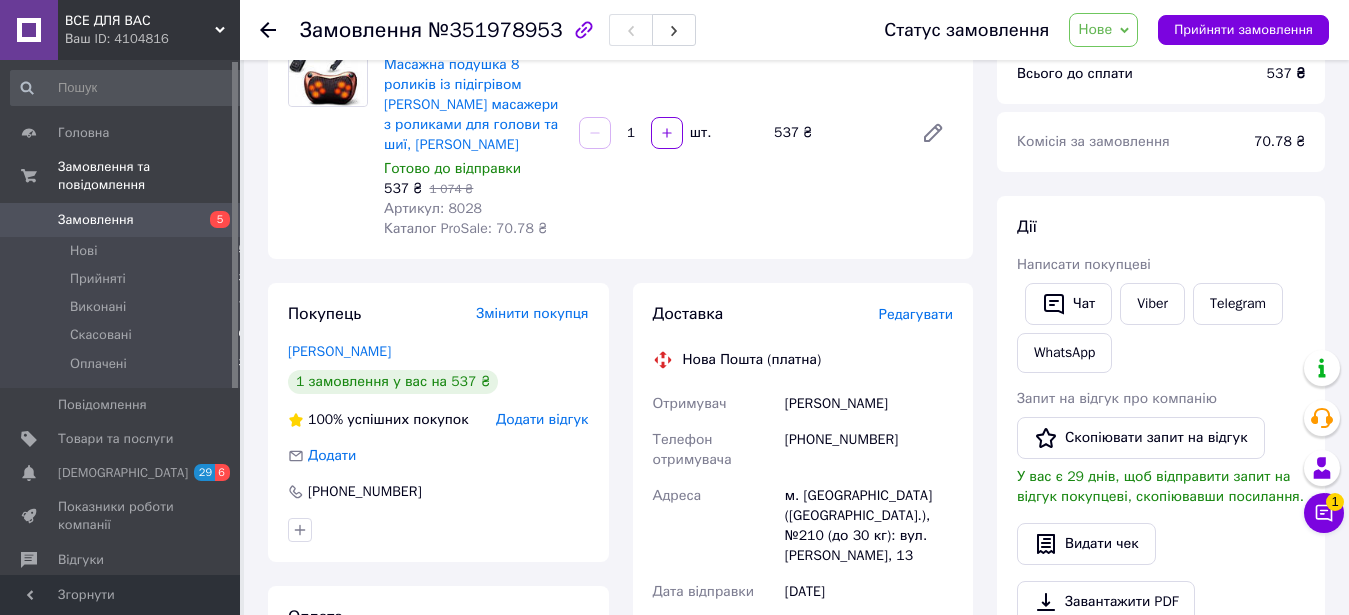 drag, startPoint x: 897, startPoint y: 402, endPoint x: 846, endPoint y: 400, distance: 51.0392 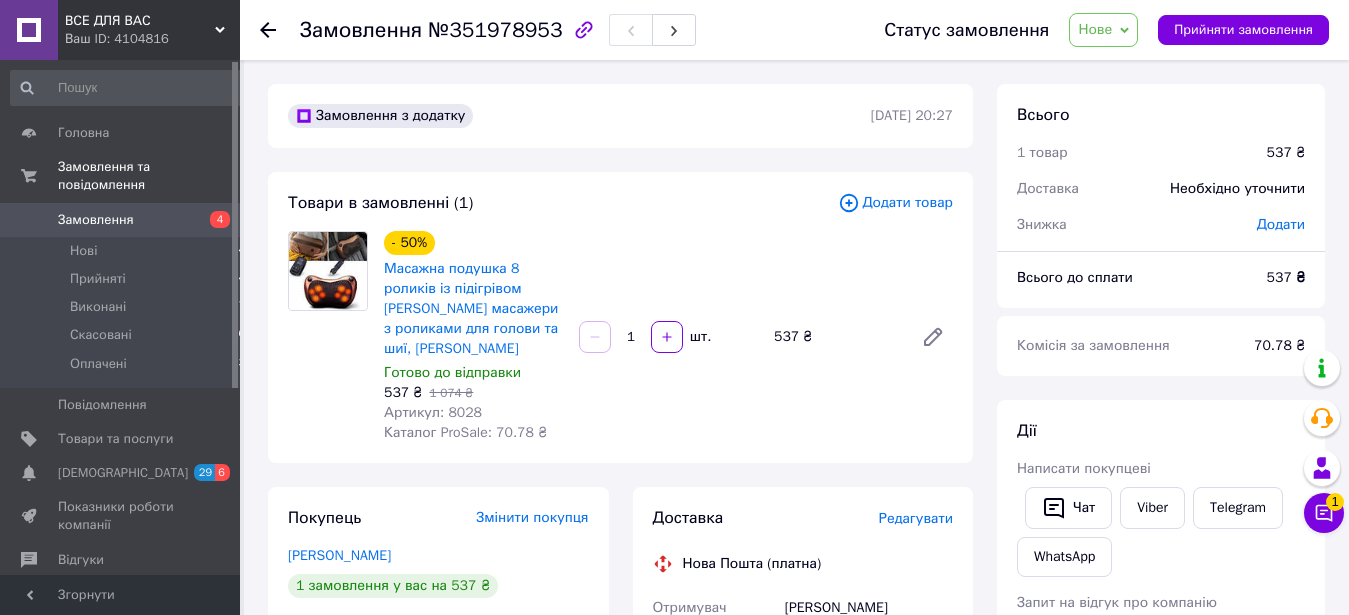 scroll, scrollTop: 306, scrollLeft: 0, axis: vertical 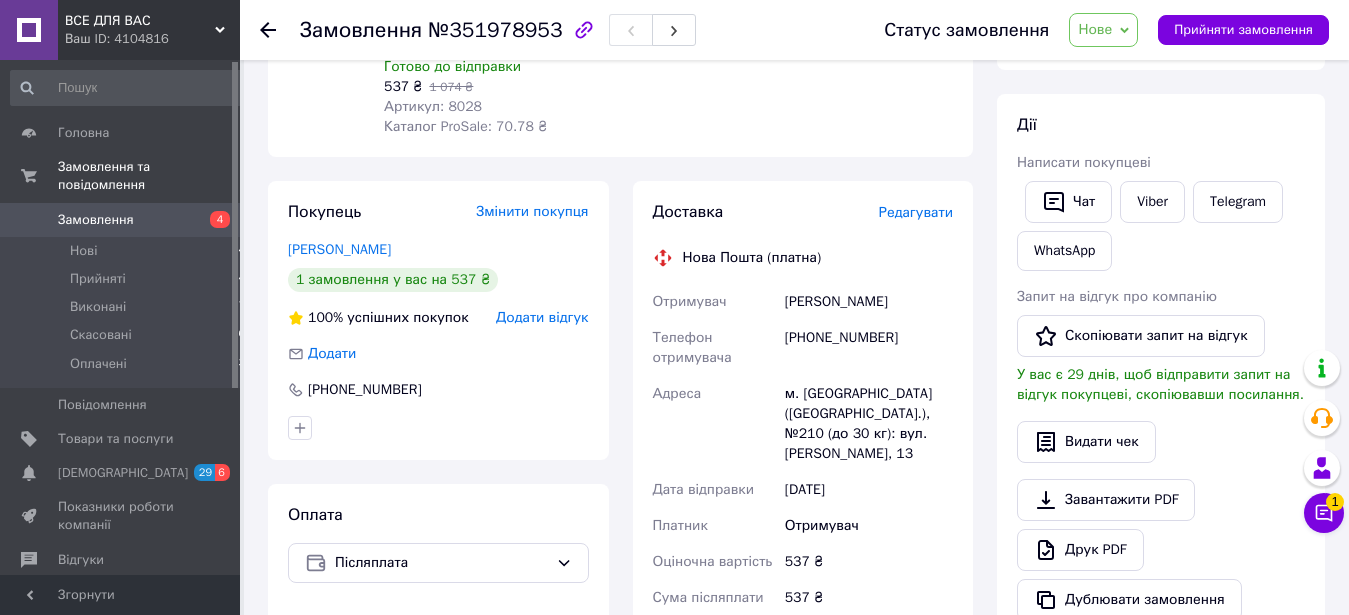 click on "[PERSON_NAME]" at bounding box center (869, 302) 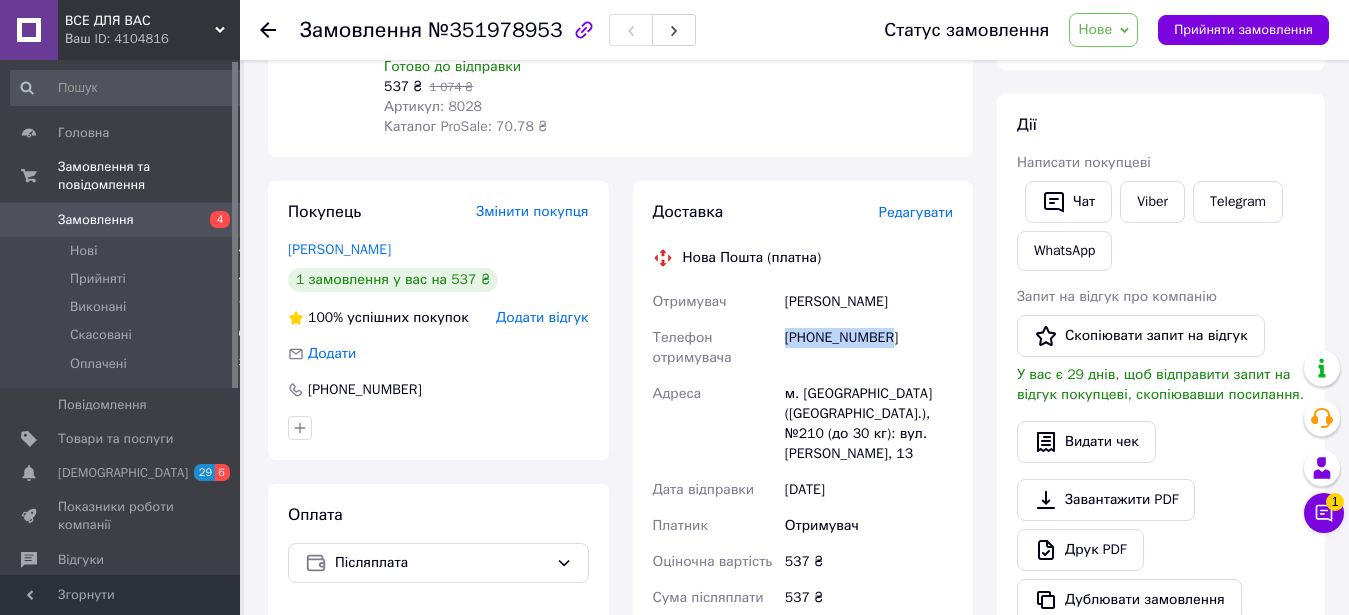 drag, startPoint x: 906, startPoint y: 338, endPoint x: 799, endPoint y: 337, distance: 107.00467 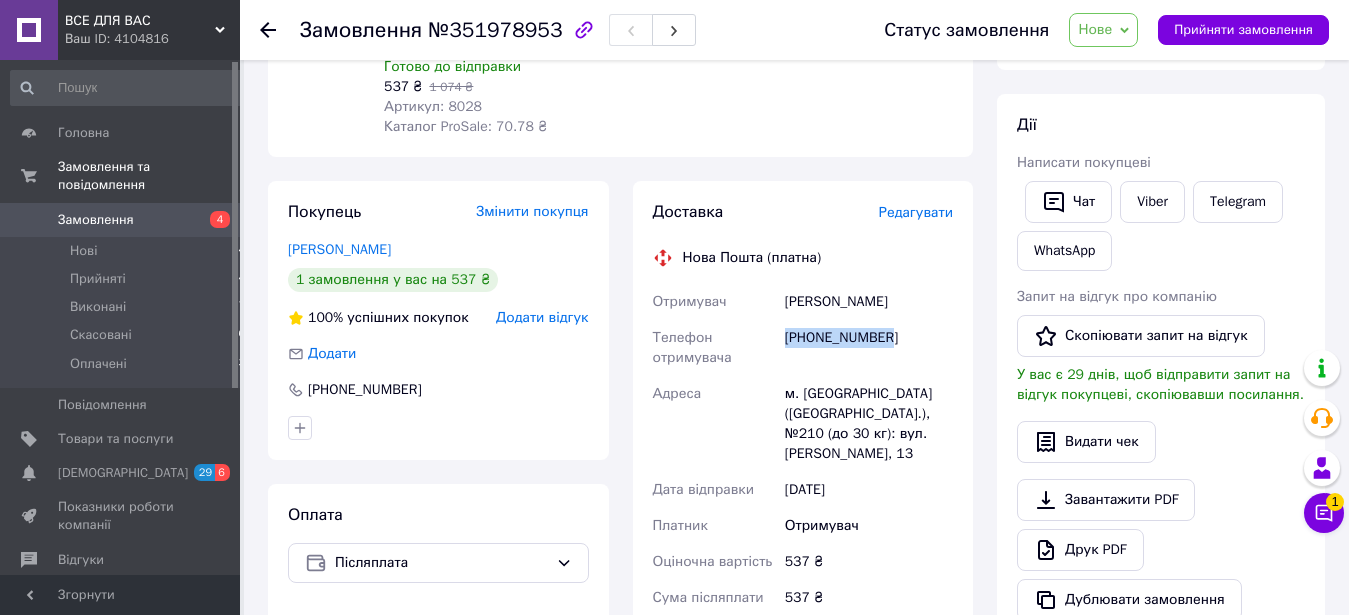 click on "[PHONE_NUMBER]" at bounding box center (869, 348) 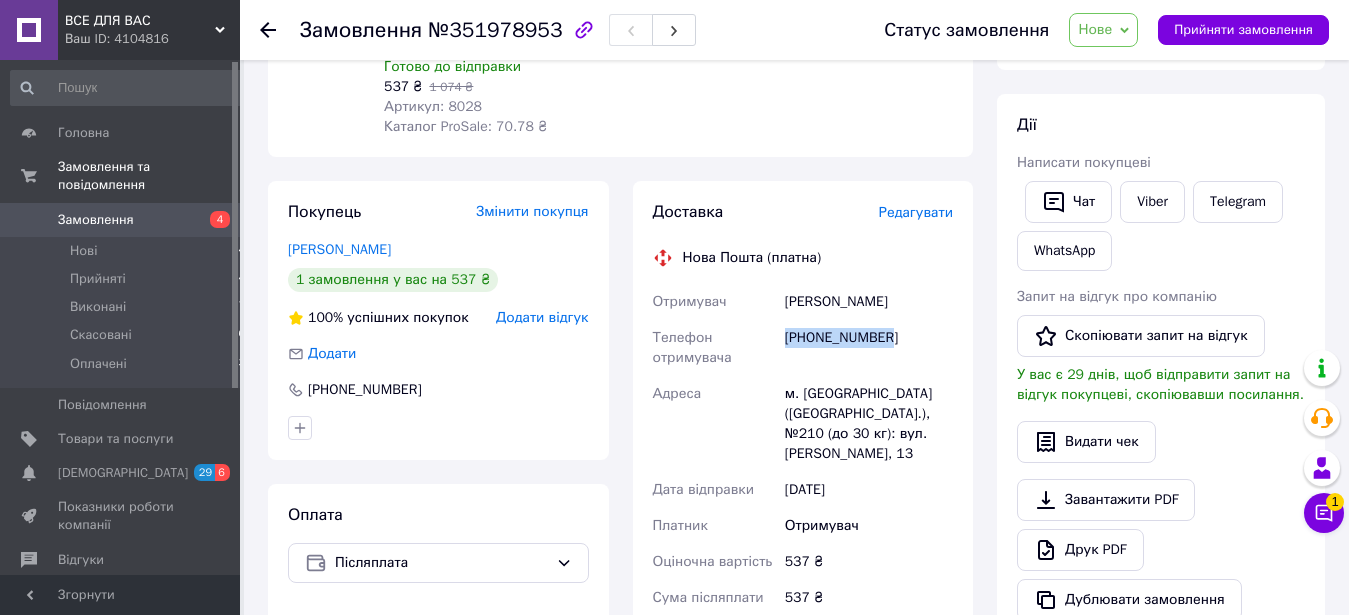 copy on "[PHONE_NUMBER]" 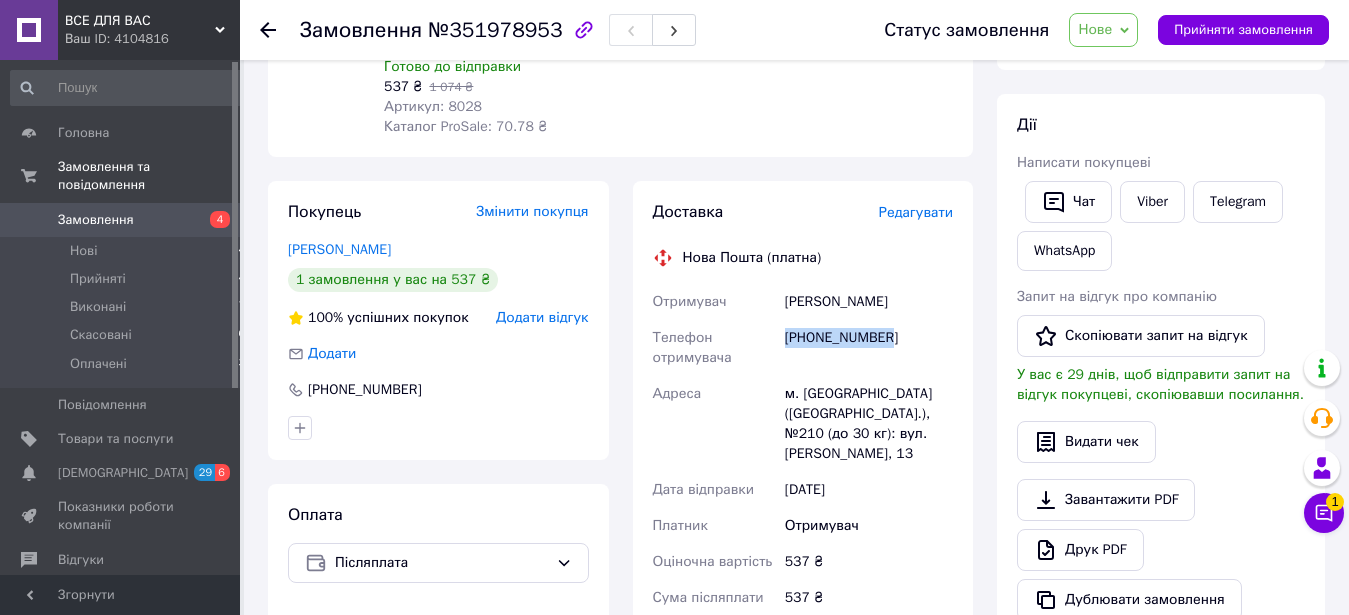 click on "Нове" at bounding box center (1103, 30) 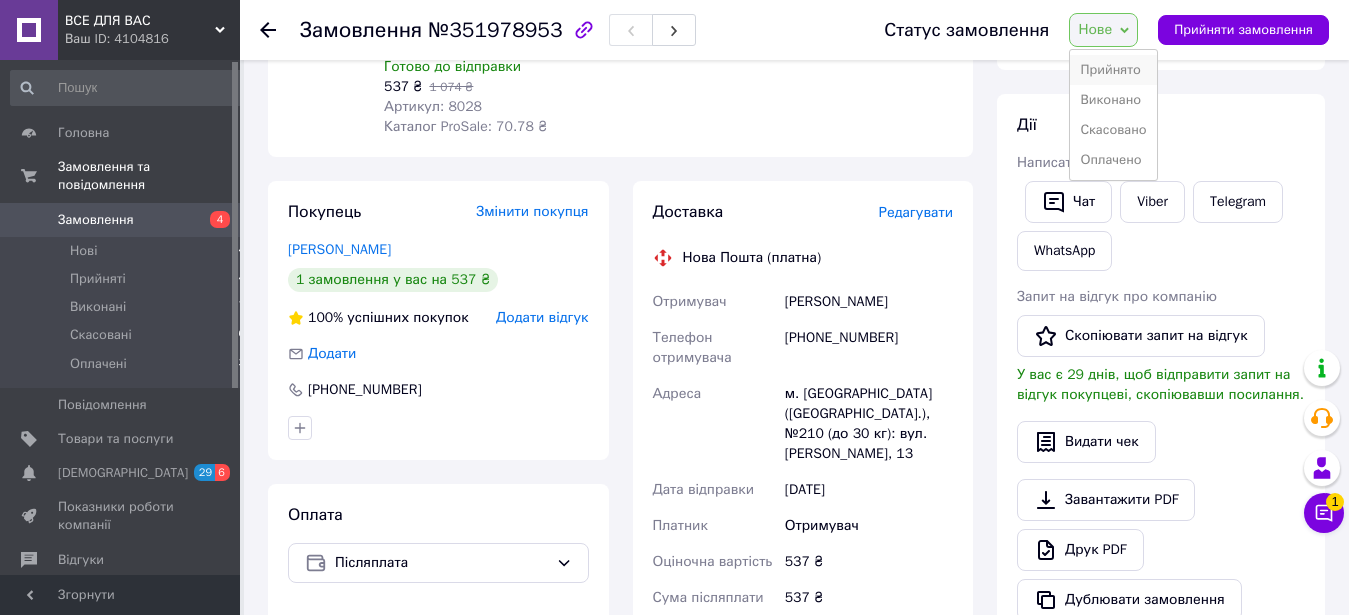 click on "Прийнято" at bounding box center [1113, 70] 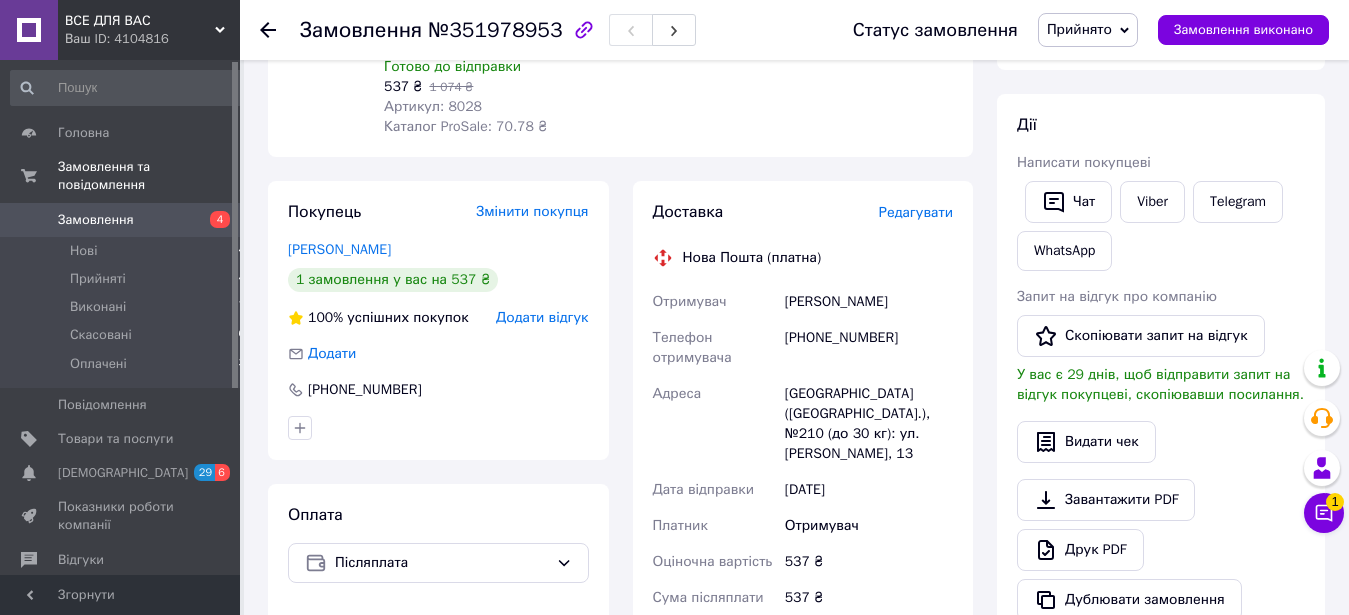 click on "Замовлення" at bounding box center [121, 220] 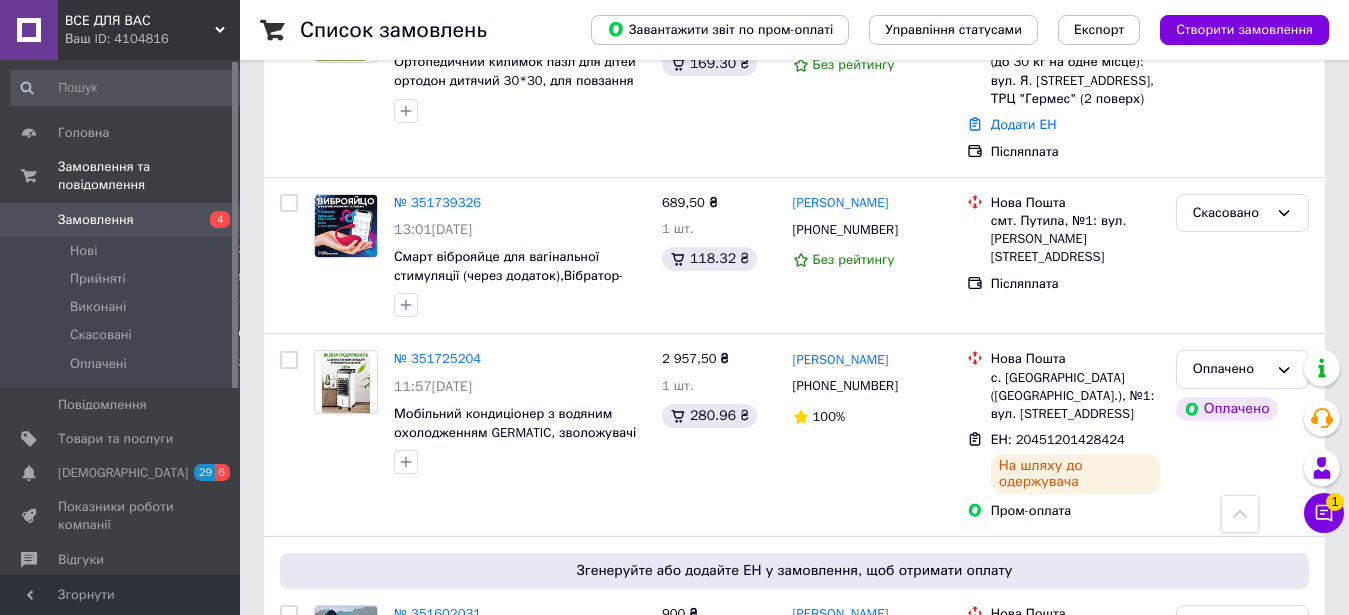 scroll, scrollTop: 477, scrollLeft: 0, axis: vertical 